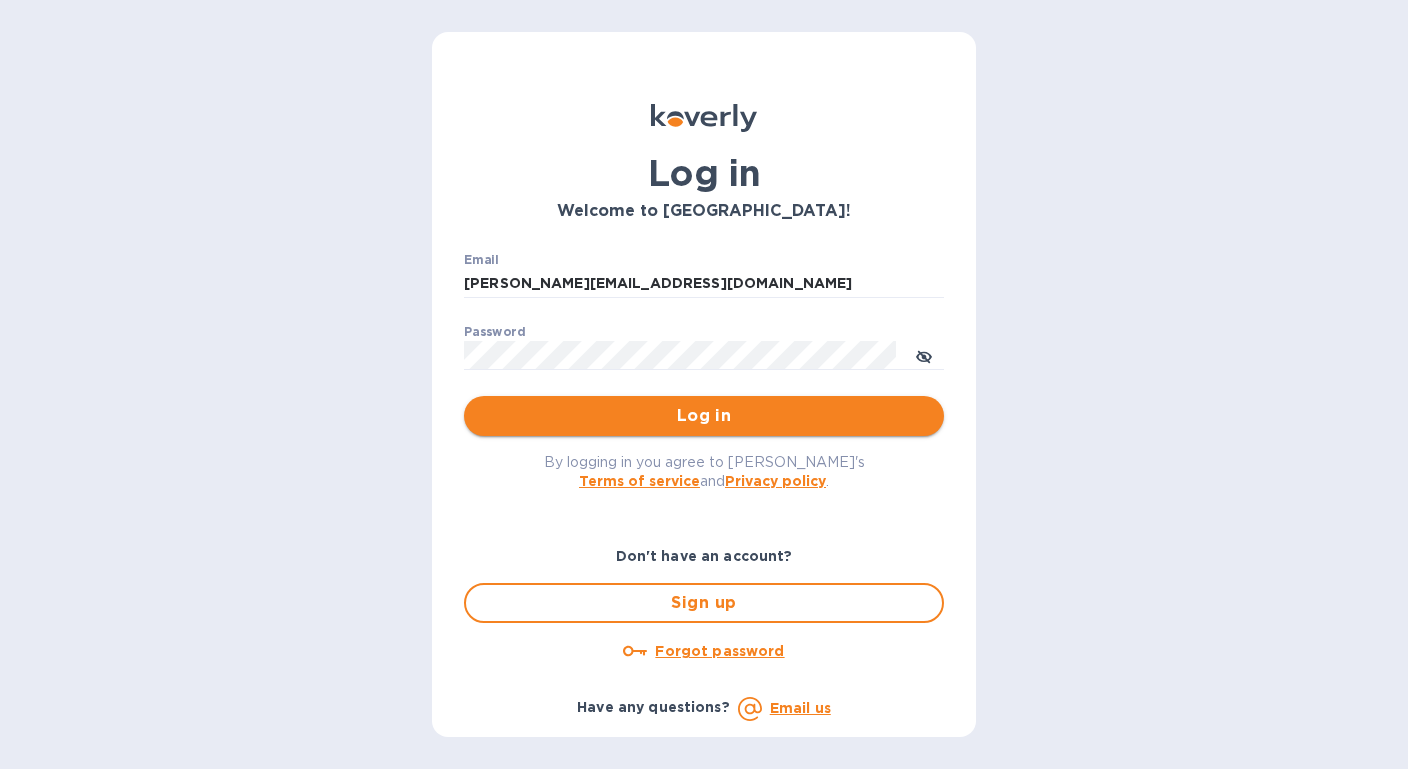 scroll, scrollTop: 0, scrollLeft: 0, axis: both 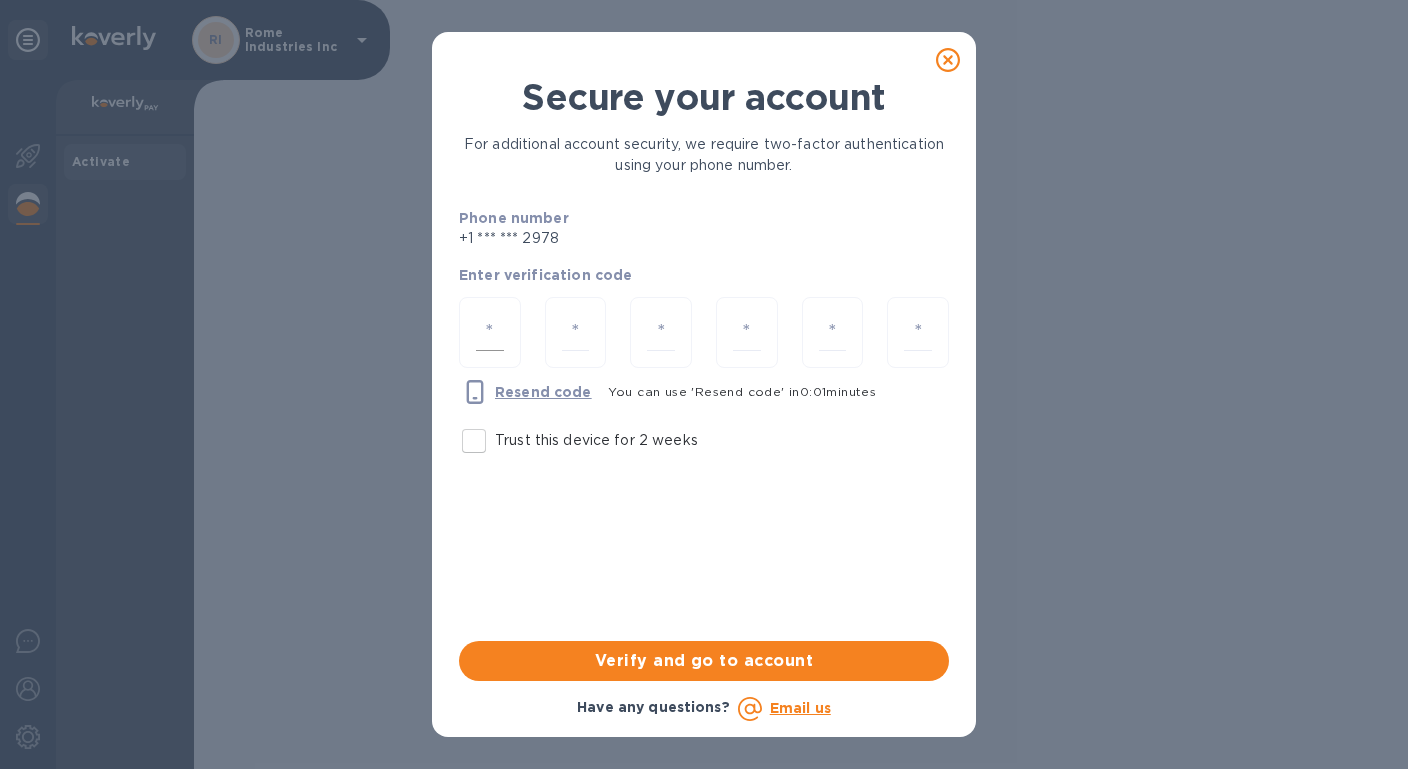 click at bounding box center [490, 332] 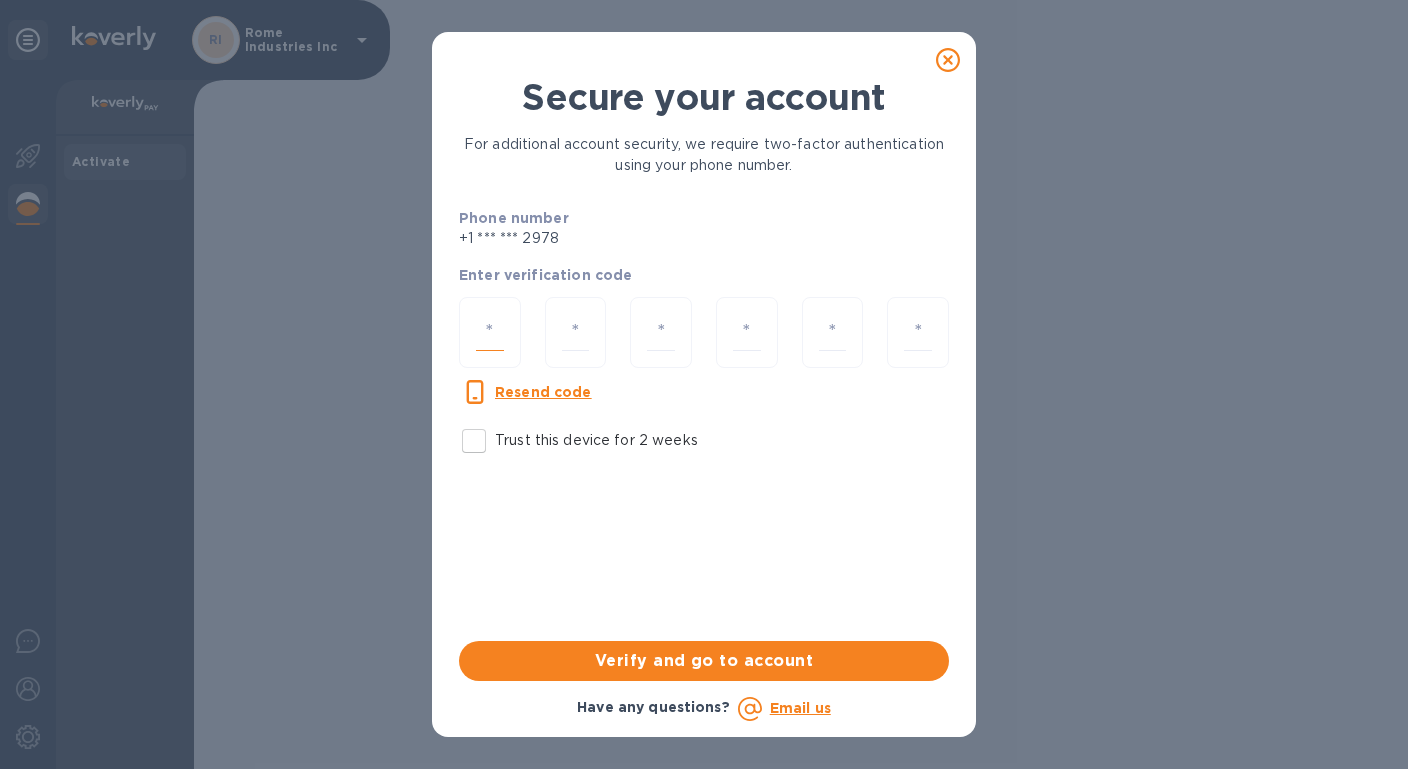 type on "6" 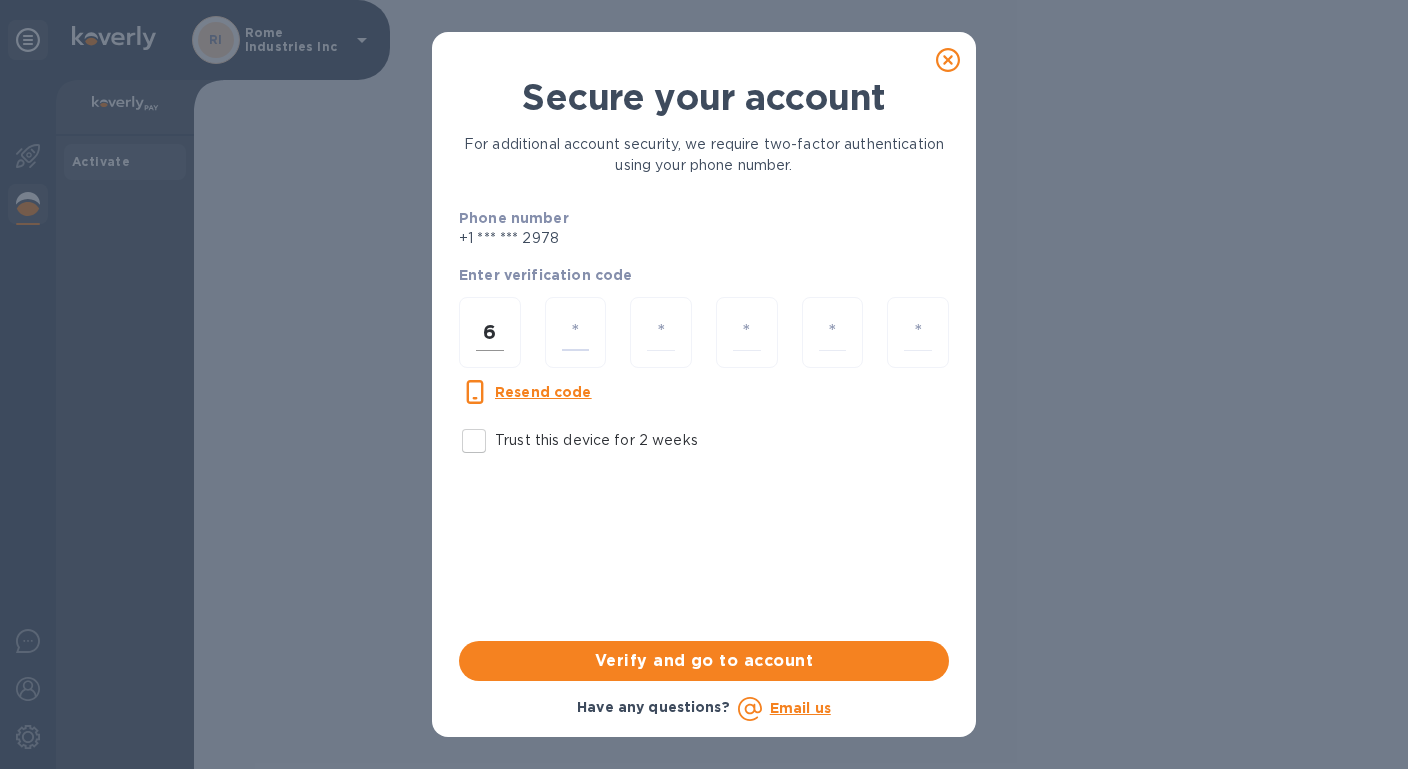 type on "9" 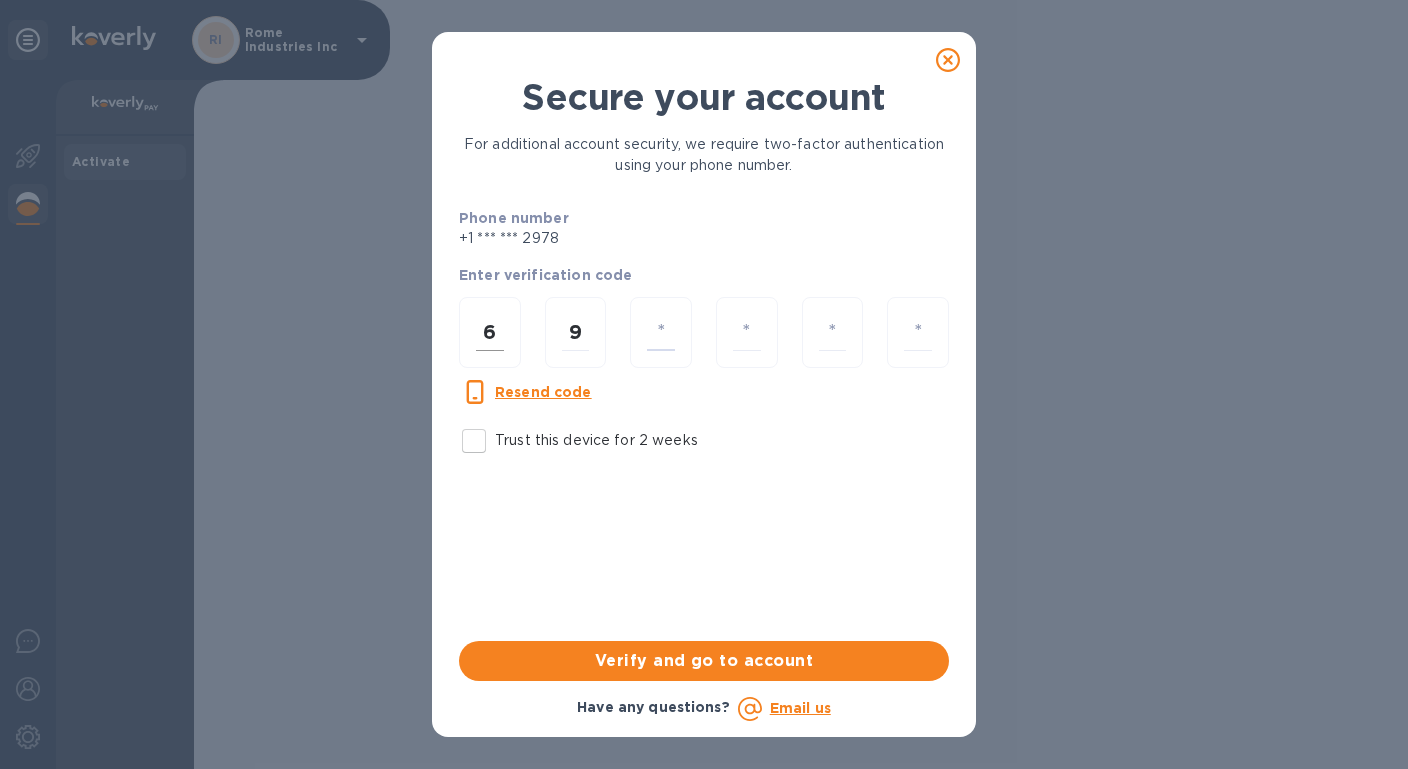 type on "4" 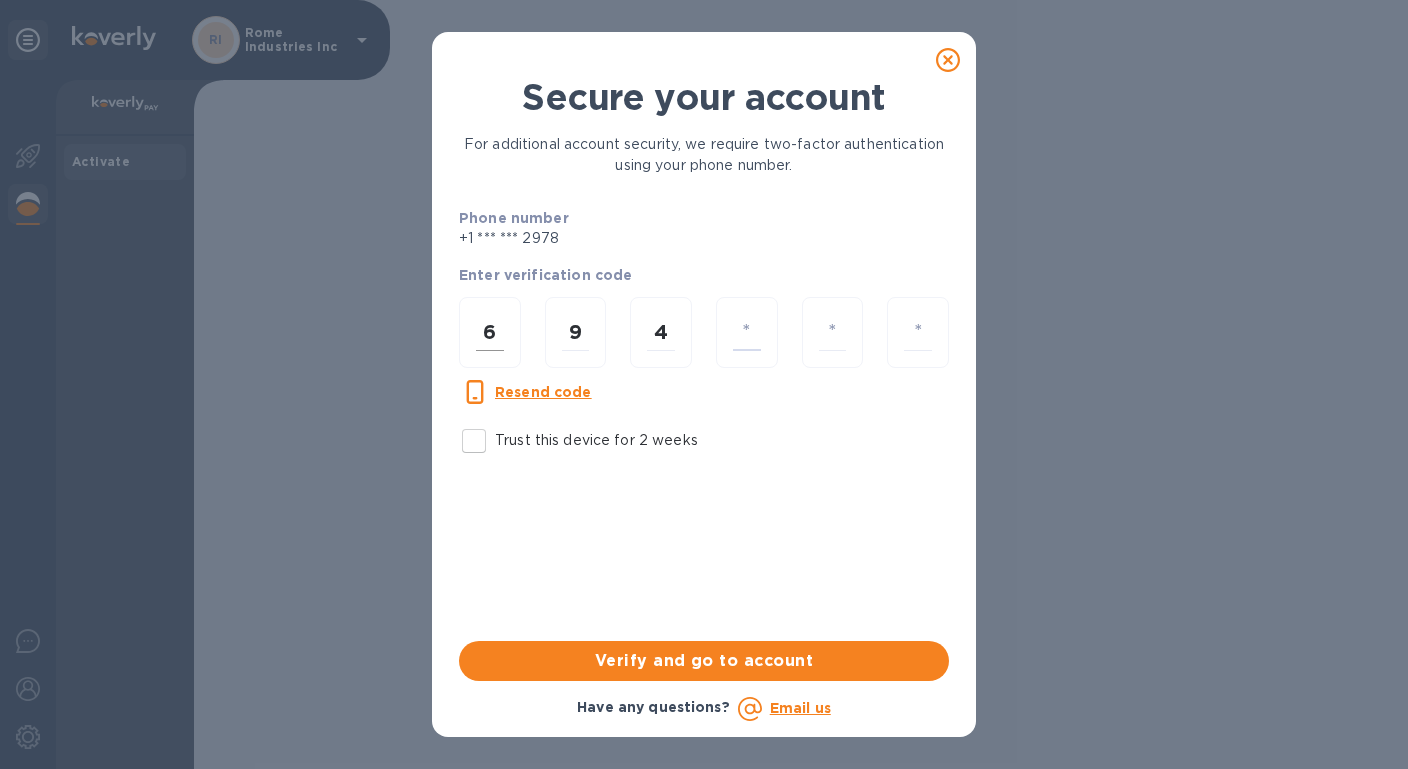 type on "4" 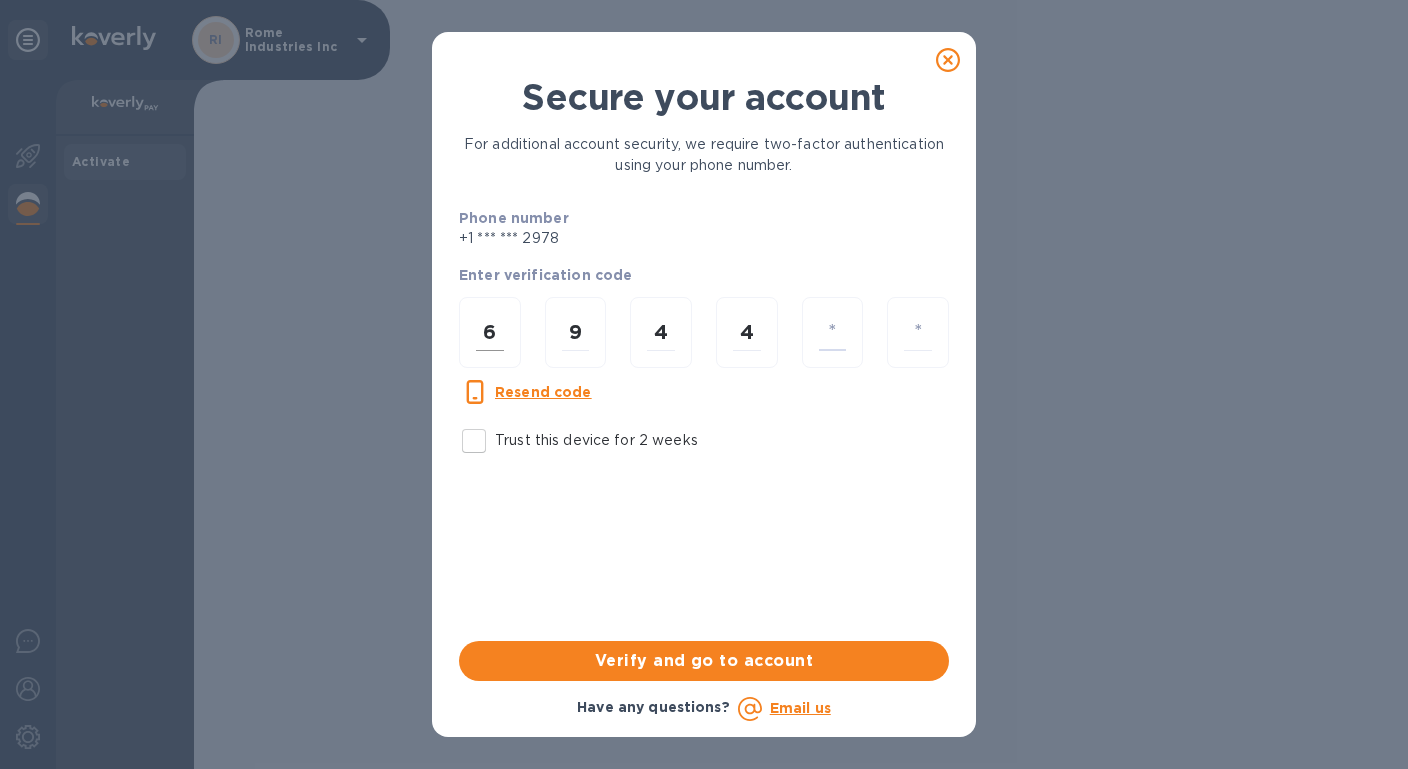 type on "3" 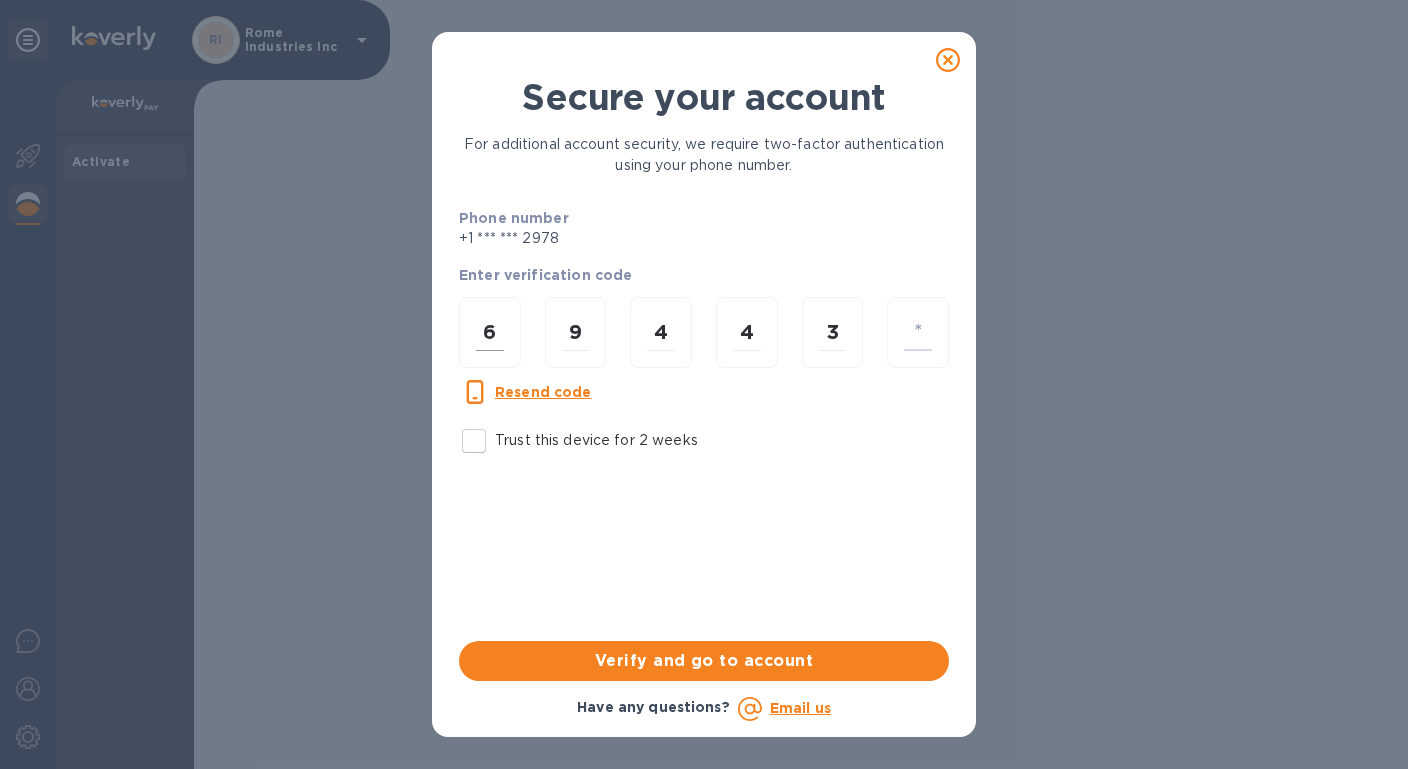 type on "4" 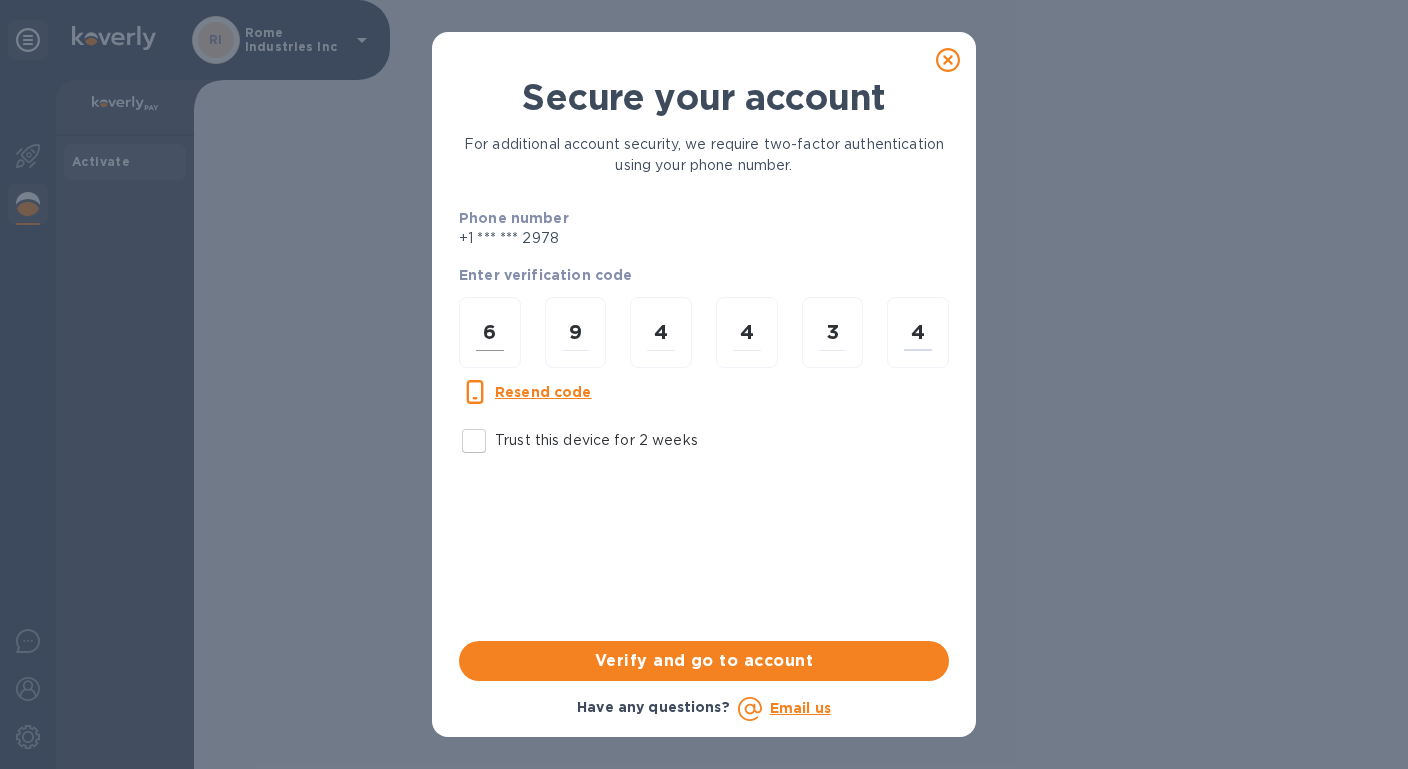 type 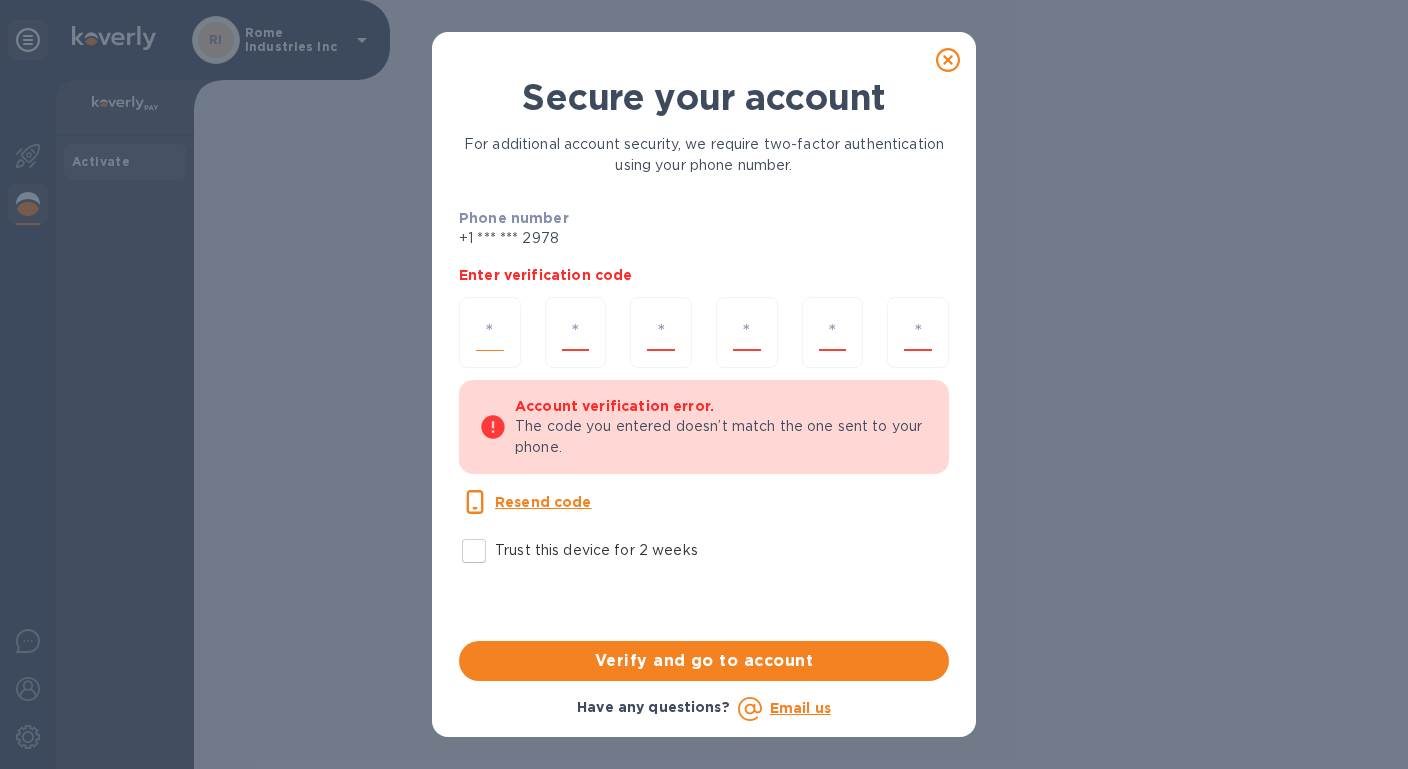 click at bounding box center (490, 332) 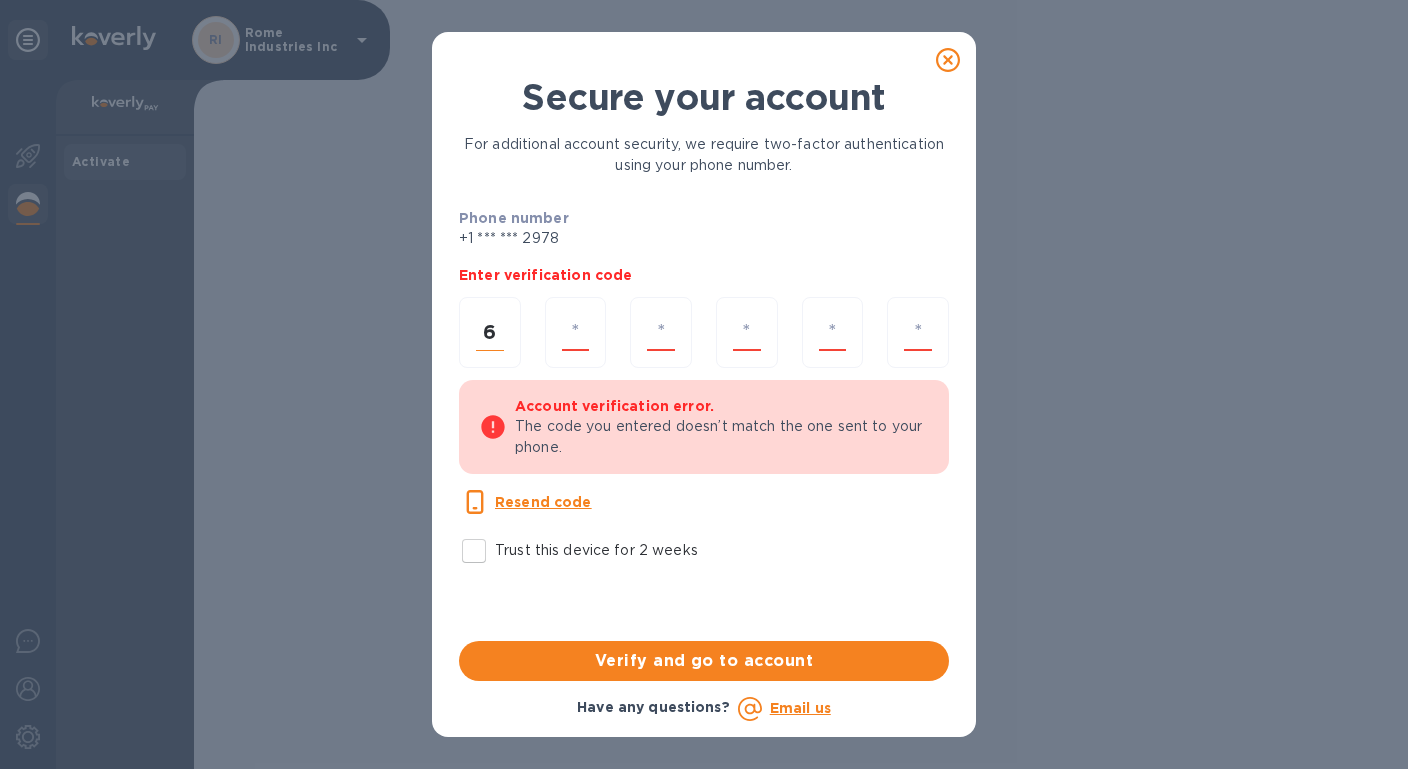 type on "9" 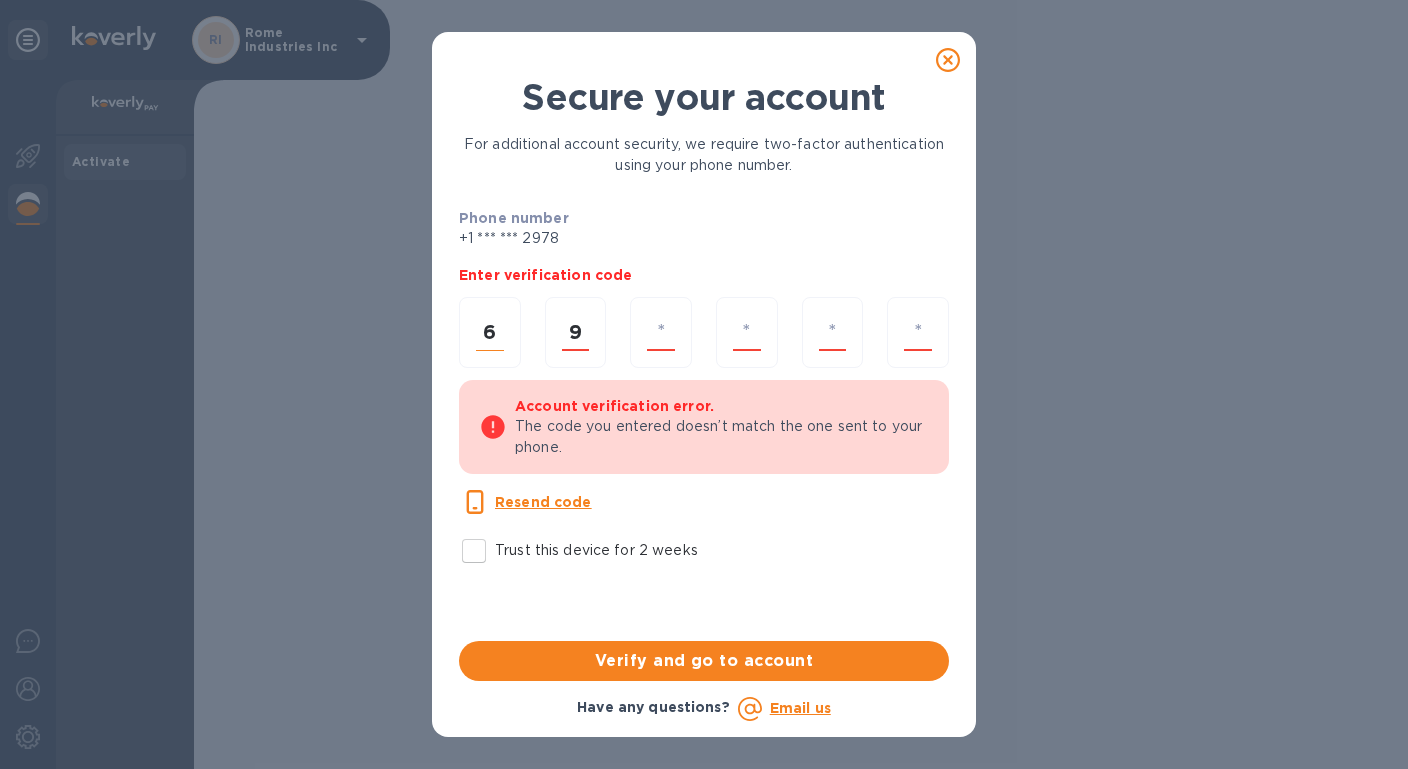 type on "4" 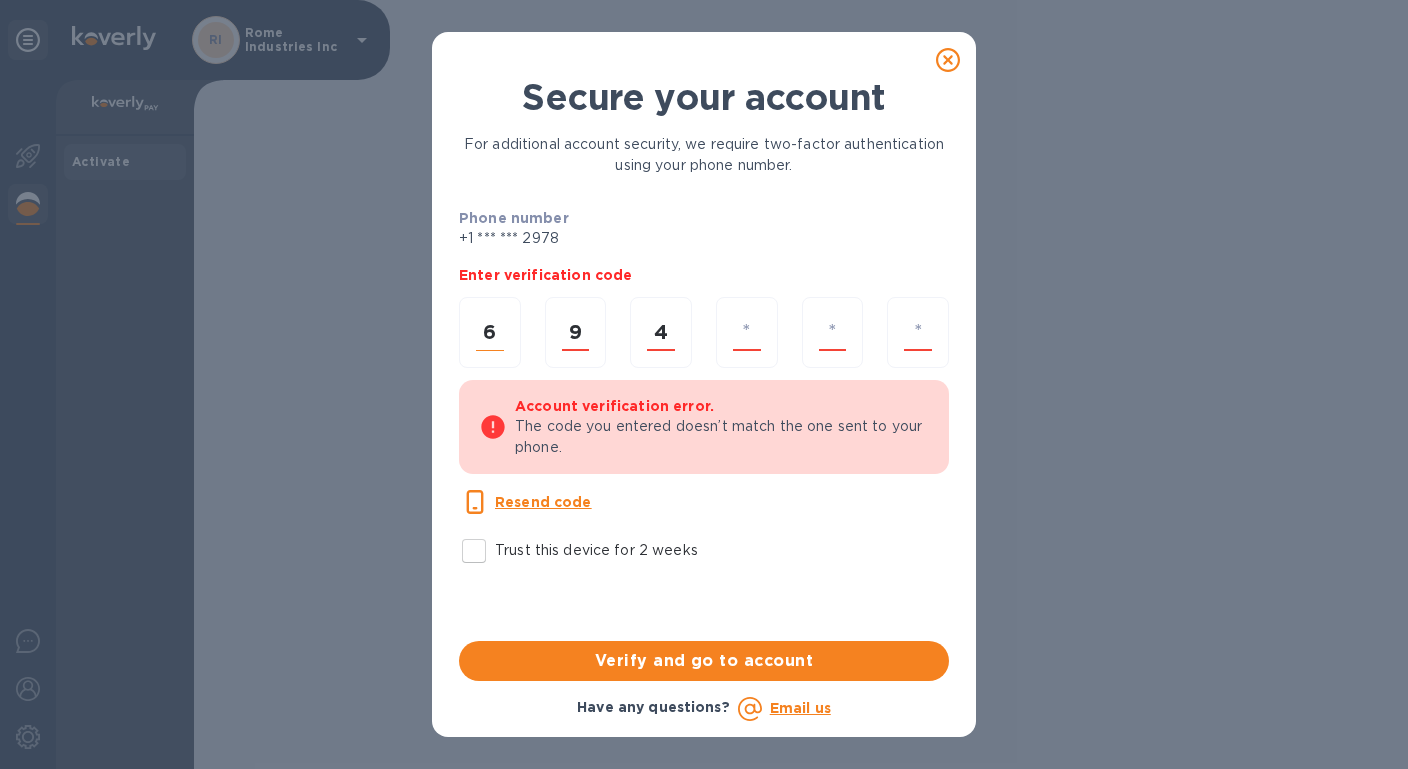 type on "3" 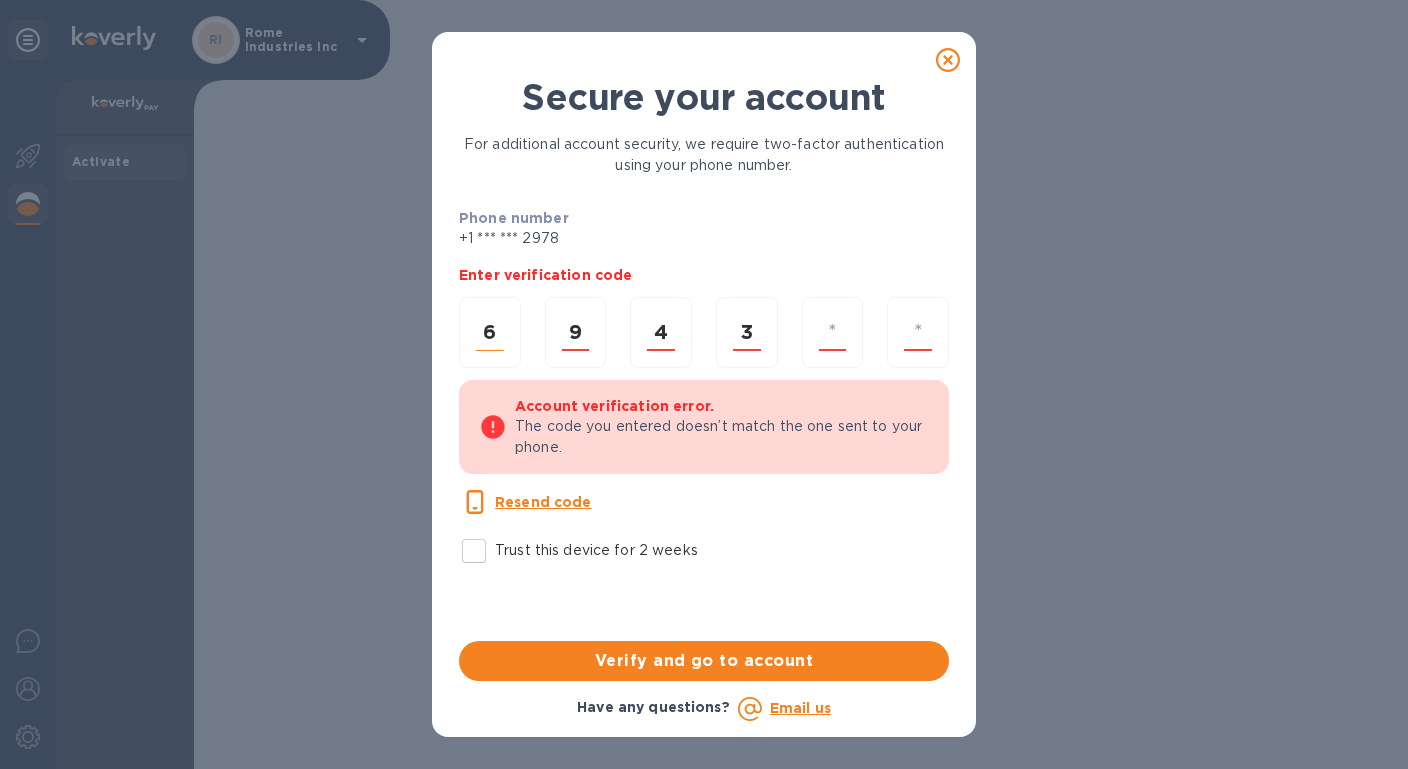 type on "4" 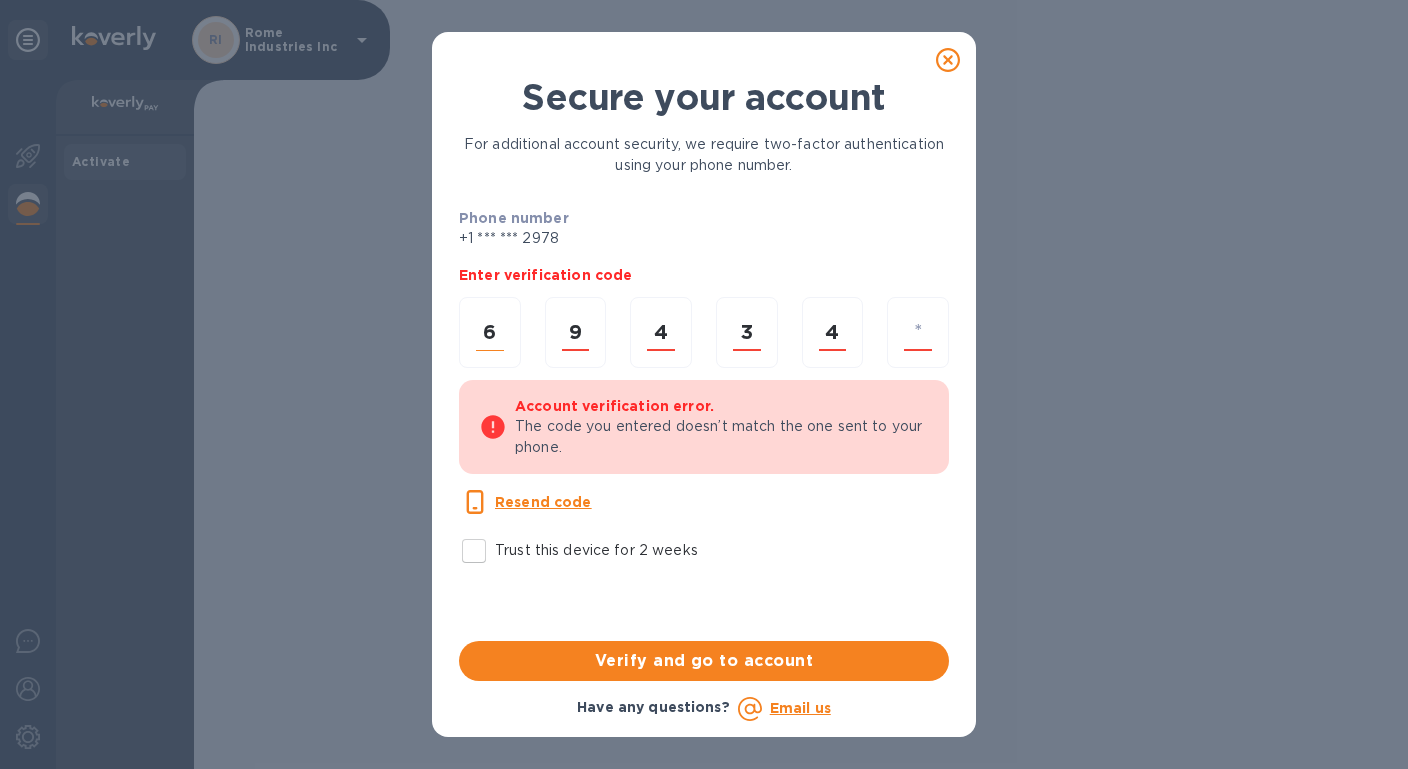 type on "4" 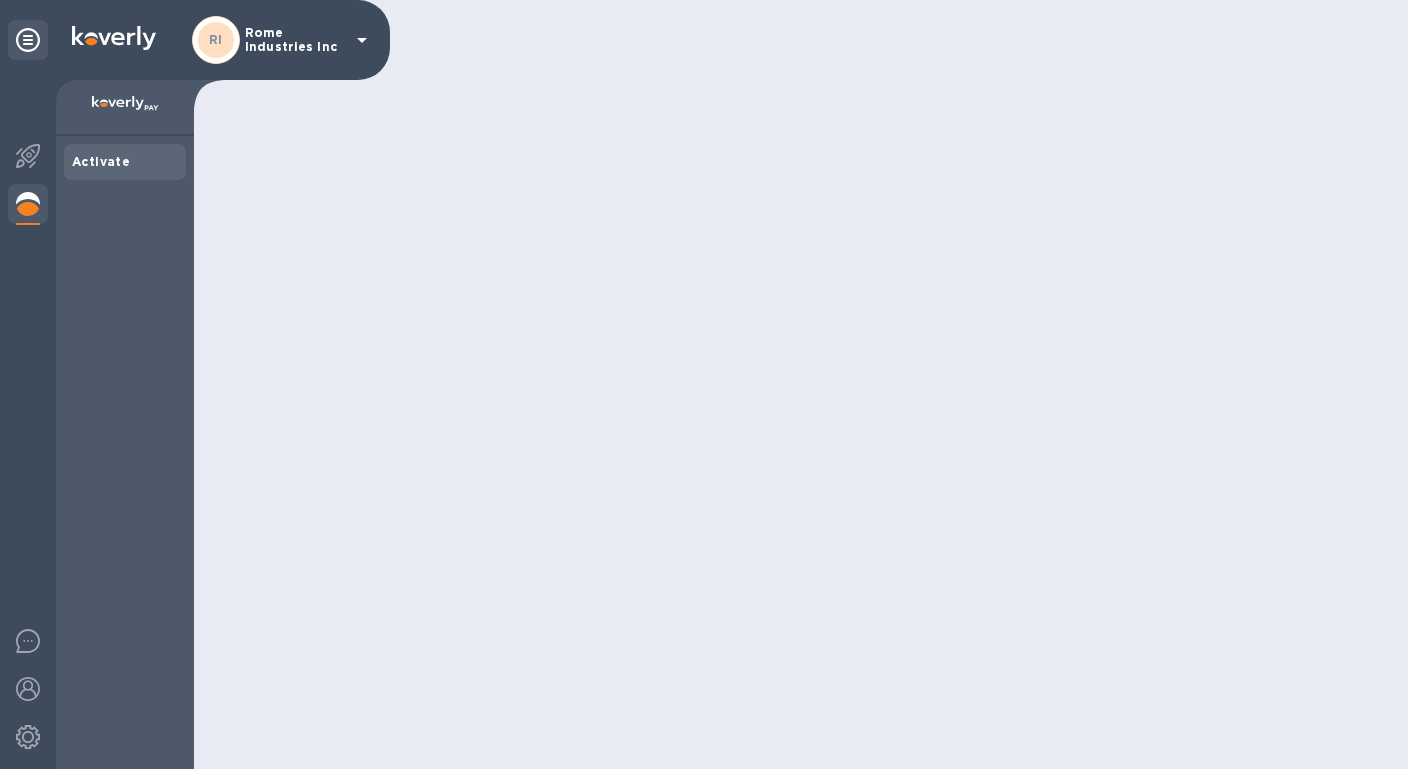 scroll, scrollTop: 0, scrollLeft: 0, axis: both 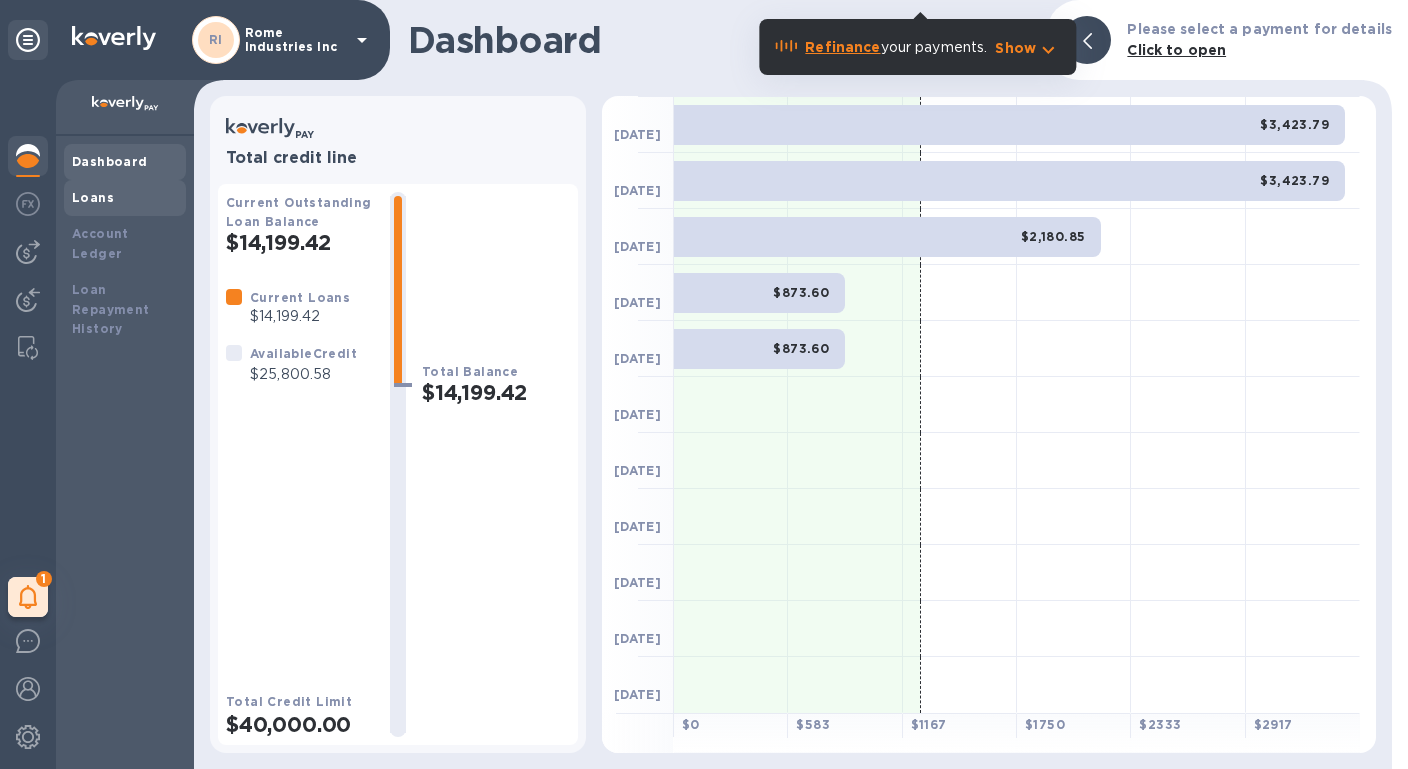 click on "Loans" at bounding box center [93, 197] 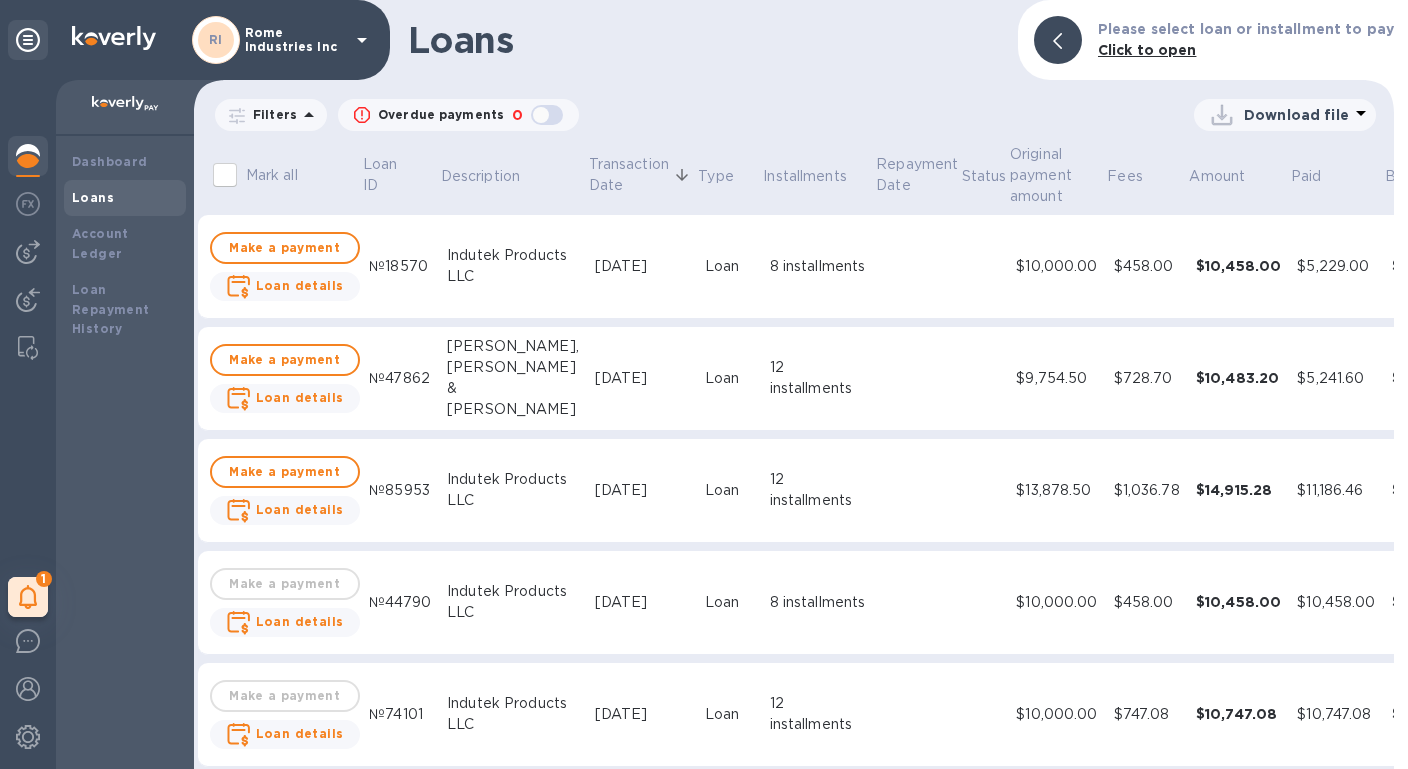 scroll, scrollTop: 0, scrollLeft: 0, axis: both 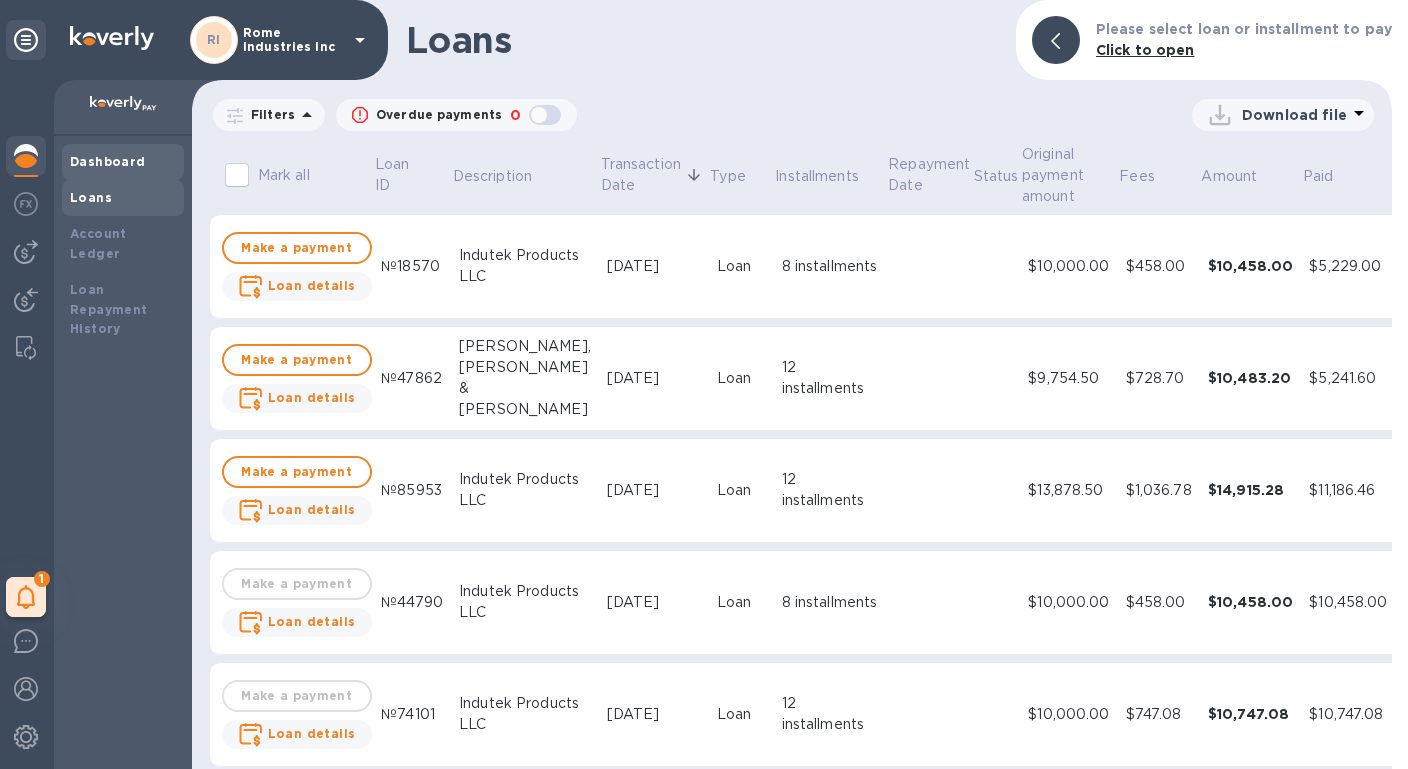 click on "Dashboard" at bounding box center (108, 161) 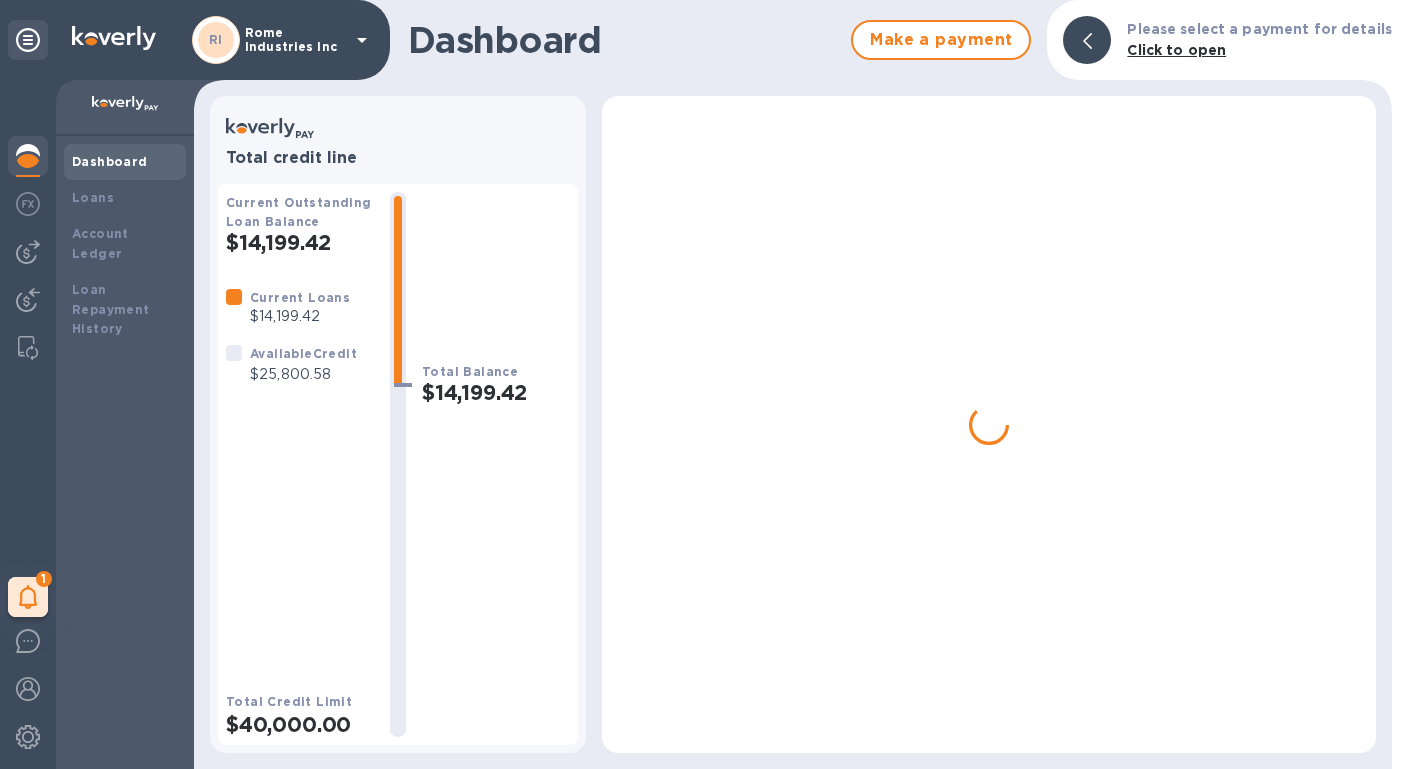 scroll, scrollTop: 0, scrollLeft: 0, axis: both 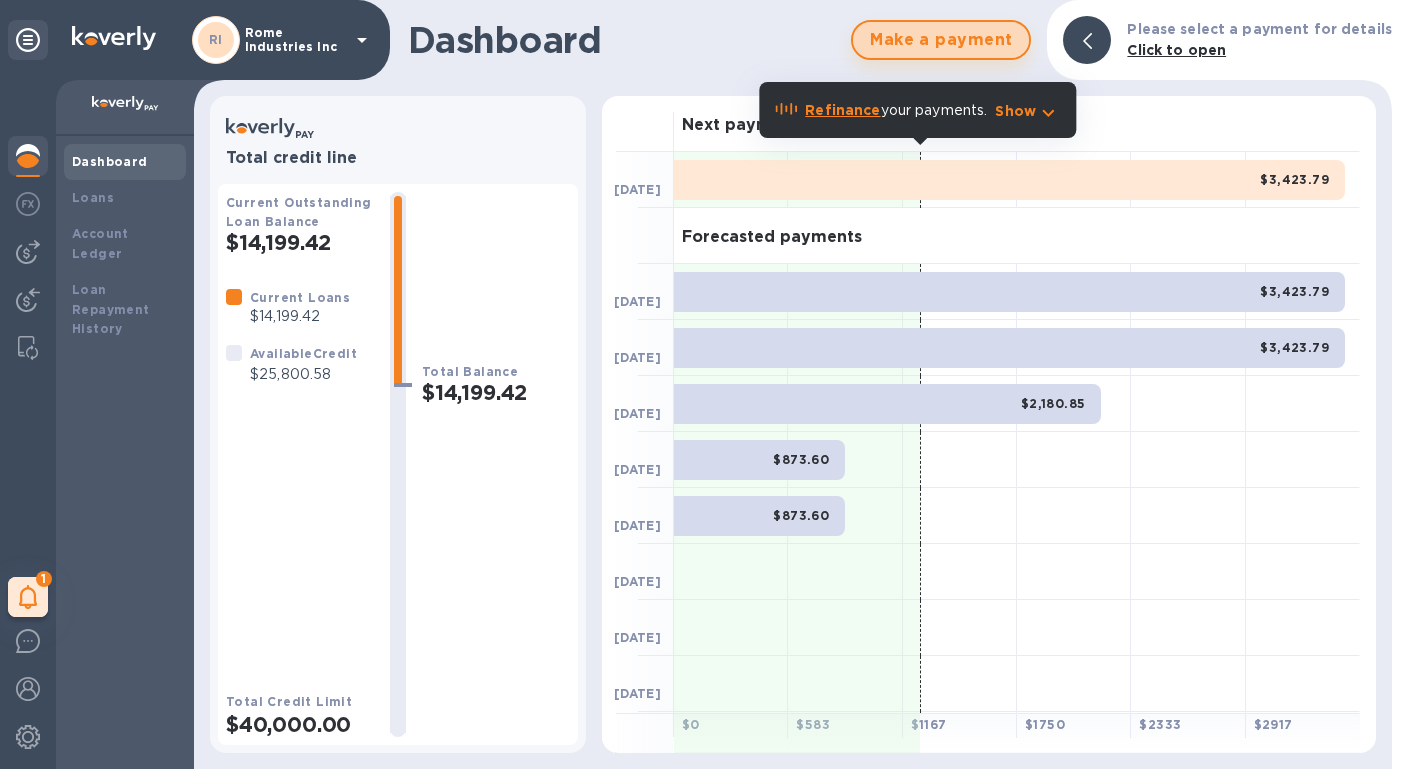 click on "Make a payment" at bounding box center (941, 40) 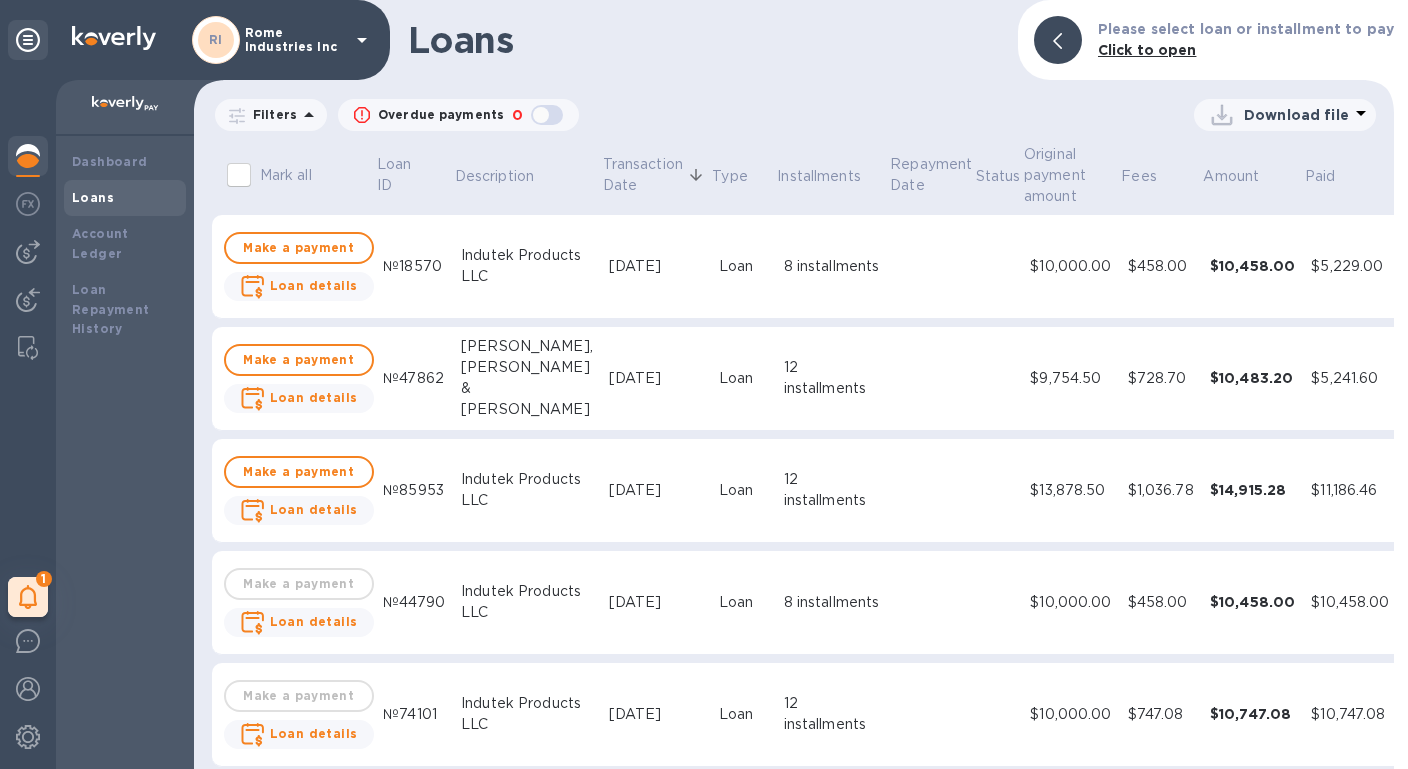 scroll, scrollTop: 461, scrollLeft: 0, axis: vertical 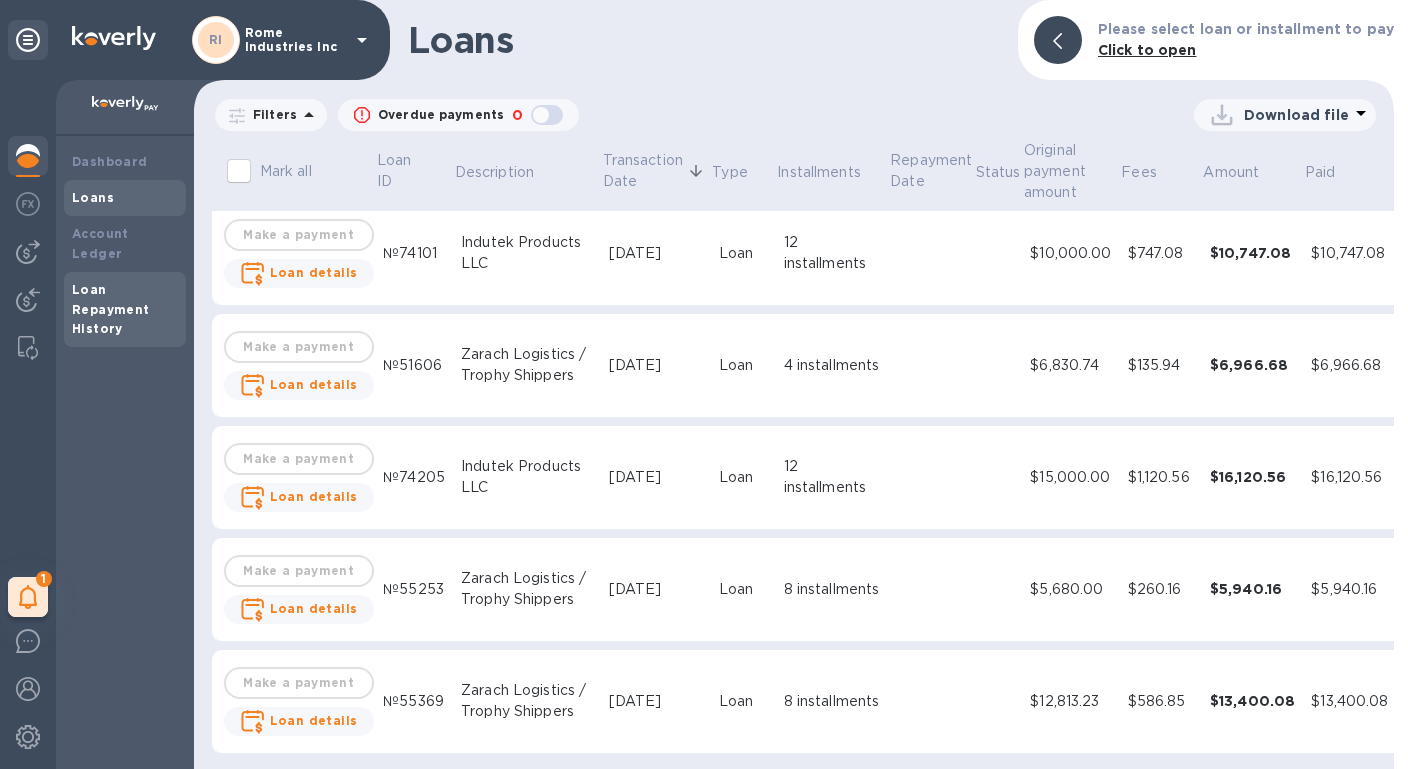 click on "Loan Repayment History" at bounding box center (111, 309) 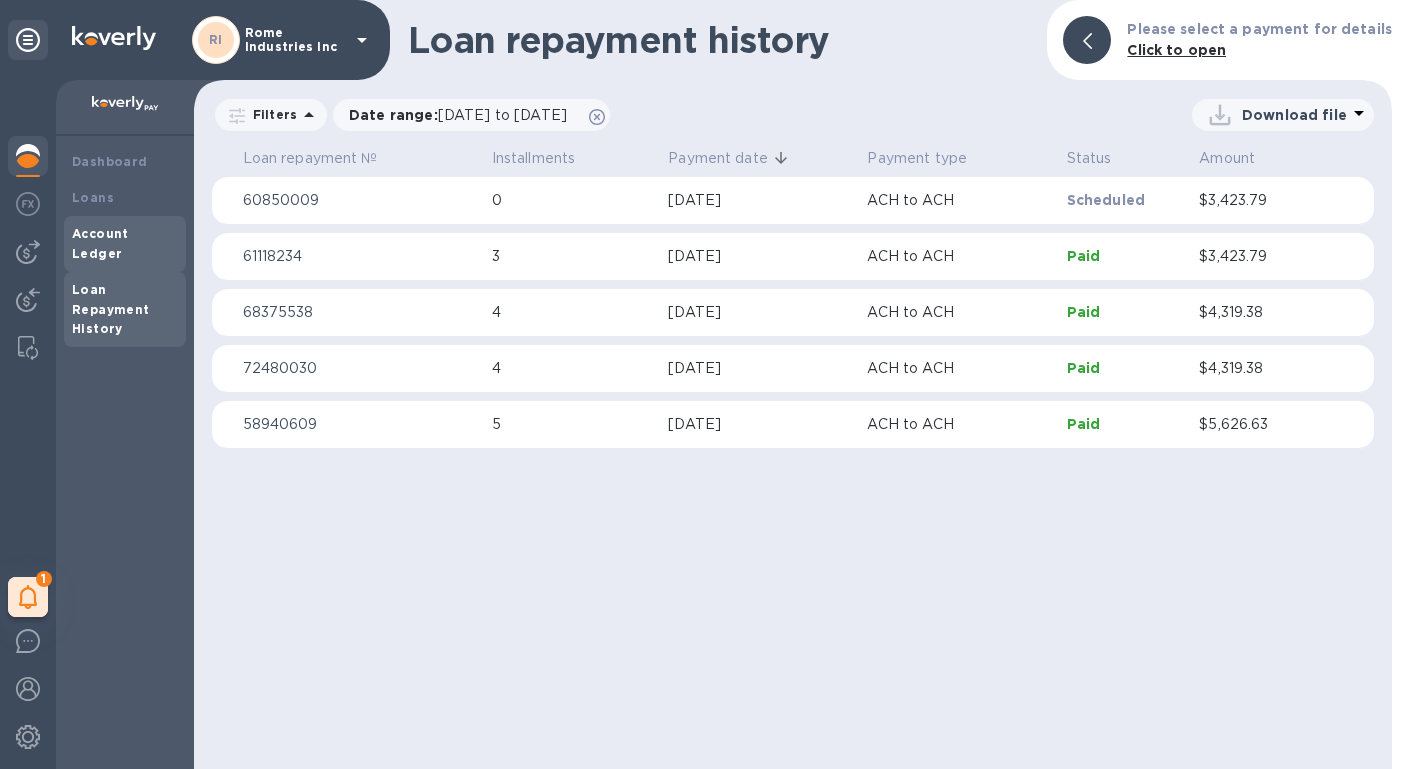 click on "Account Ledger" at bounding box center [100, 243] 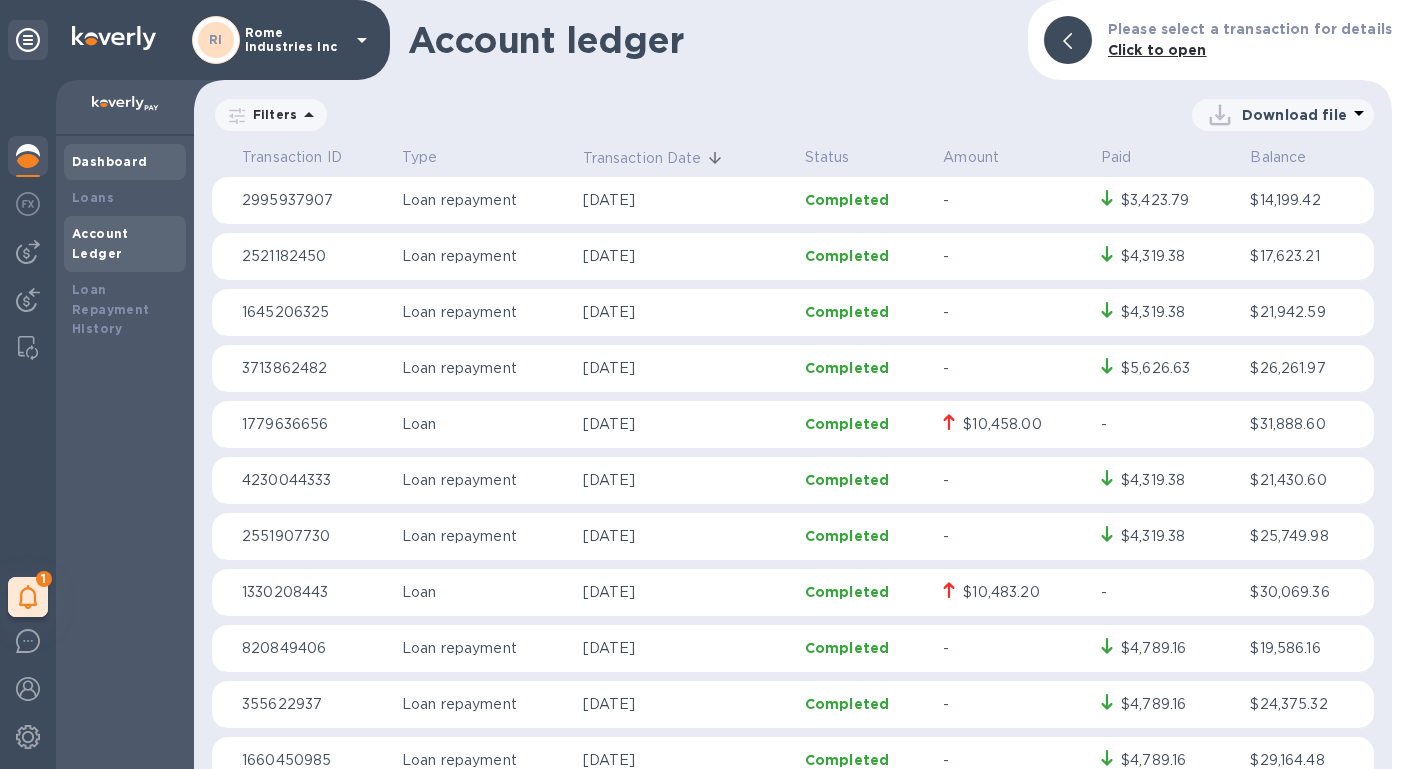 click on "Dashboard" at bounding box center (110, 161) 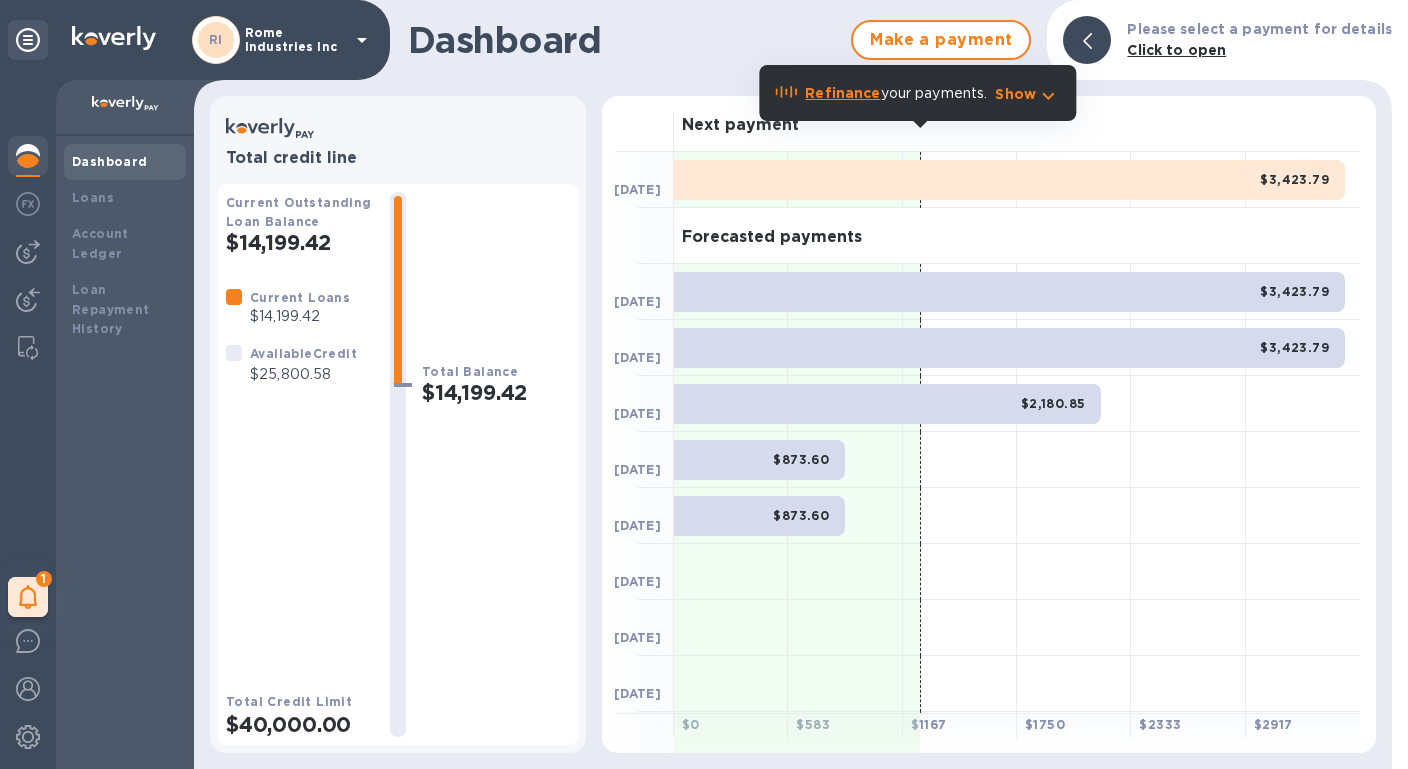 scroll, scrollTop: 55, scrollLeft: 0, axis: vertical 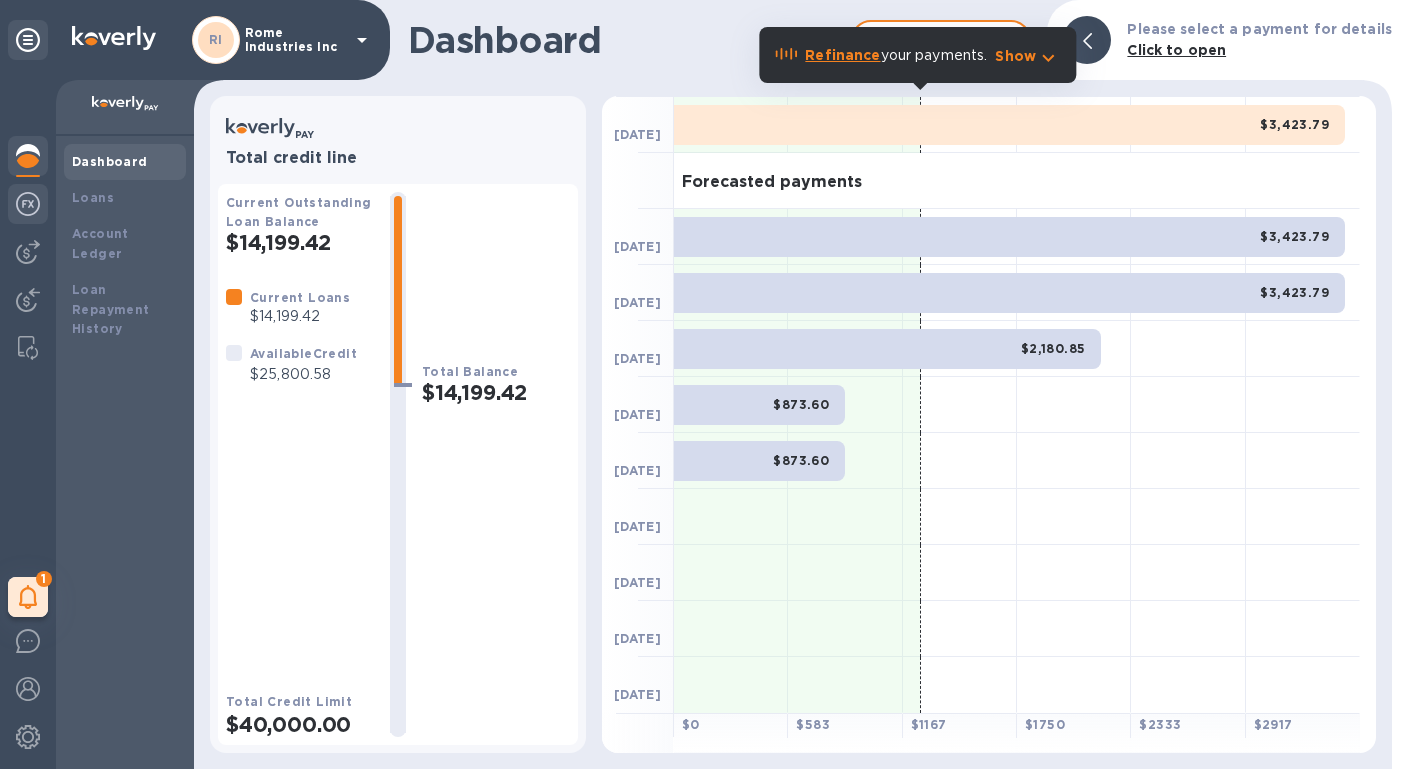 click at bounding box center (28, 204) 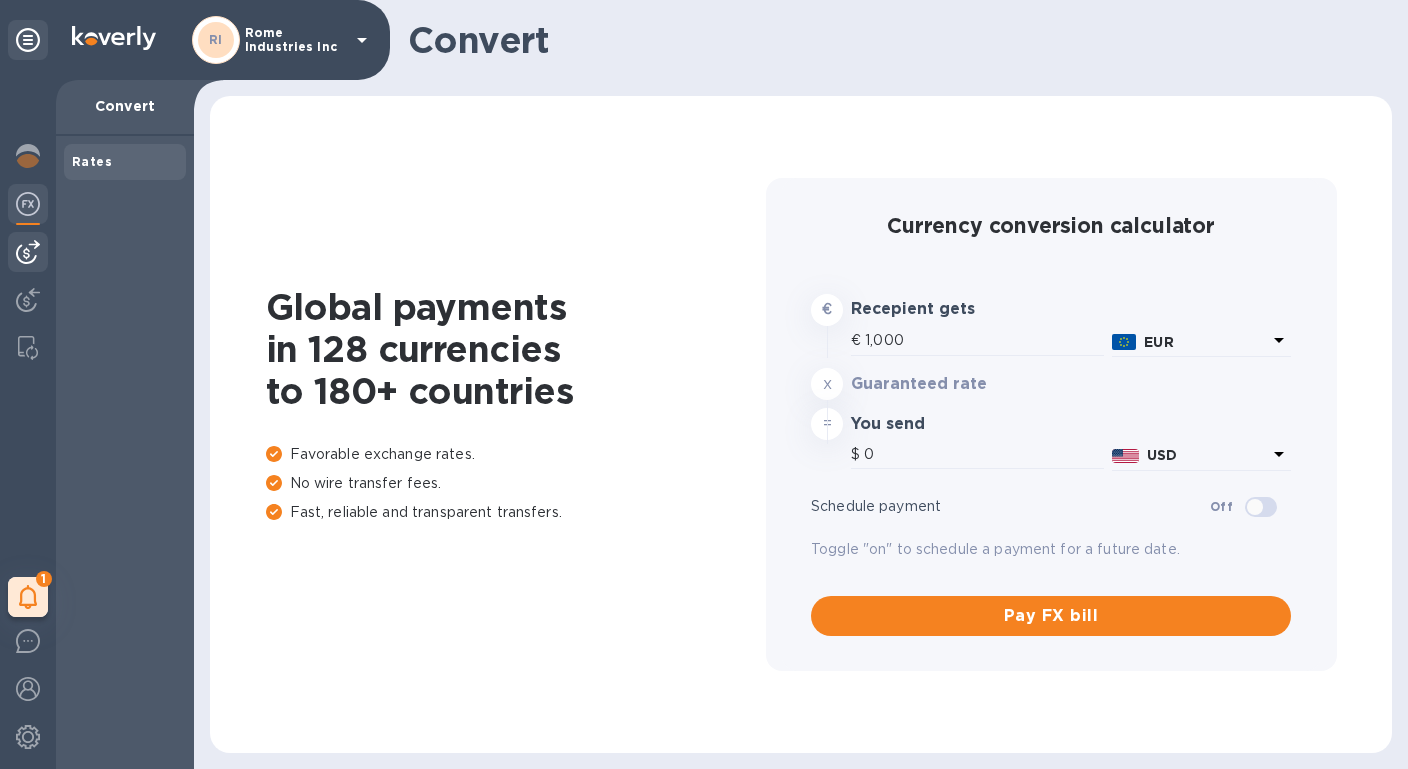 click at bounding box center [28, 252] 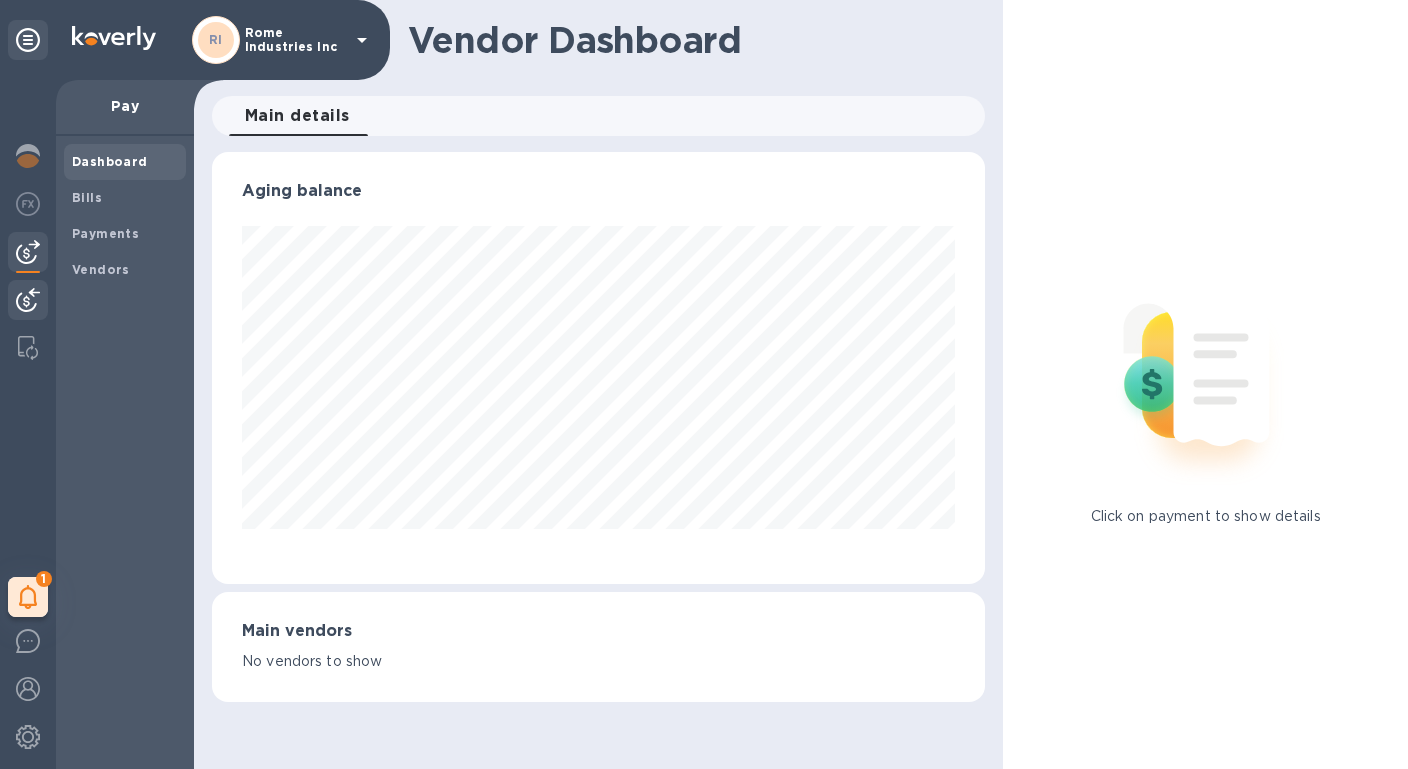 scroll, scrollTop: 999568, scrollLeft: 999226, axis: both 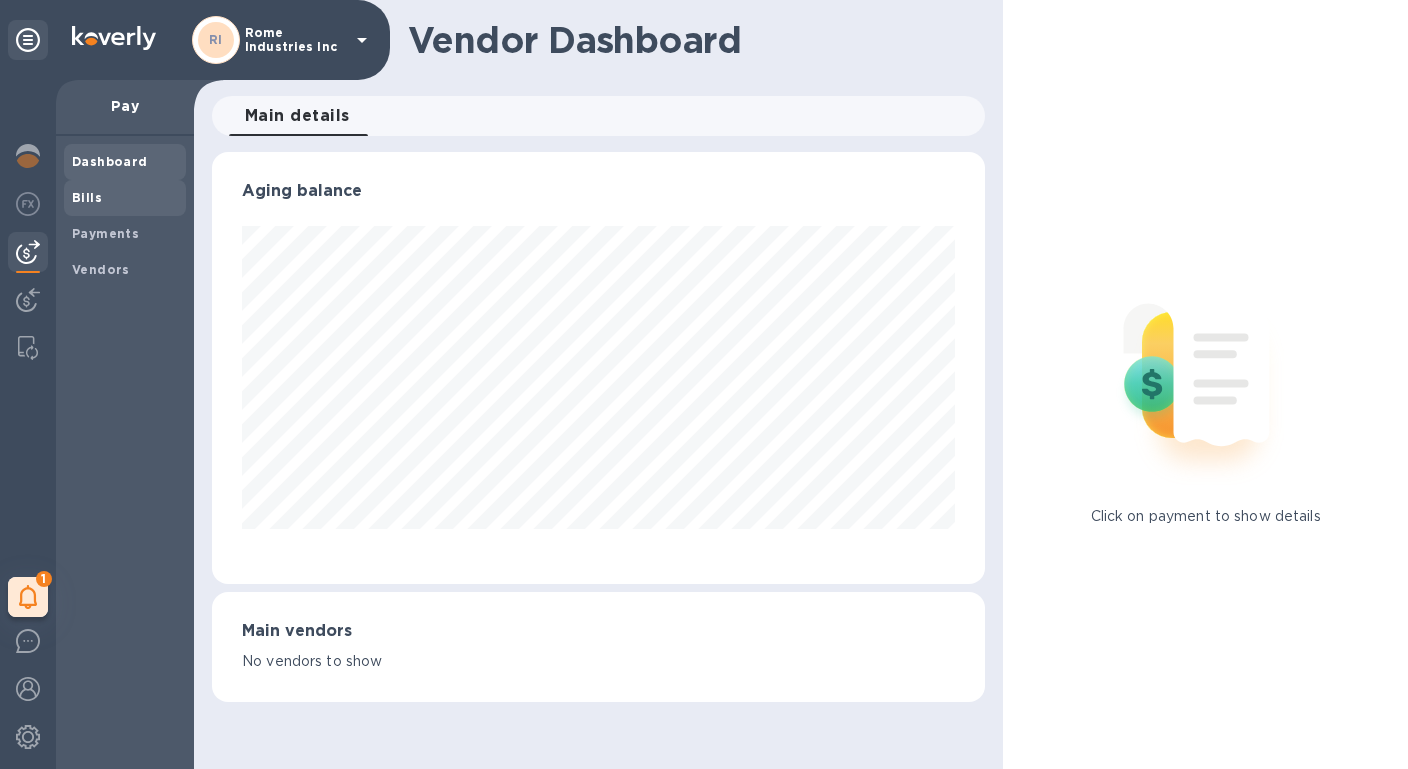 click on "Bills" at bounding box center [87, 197] 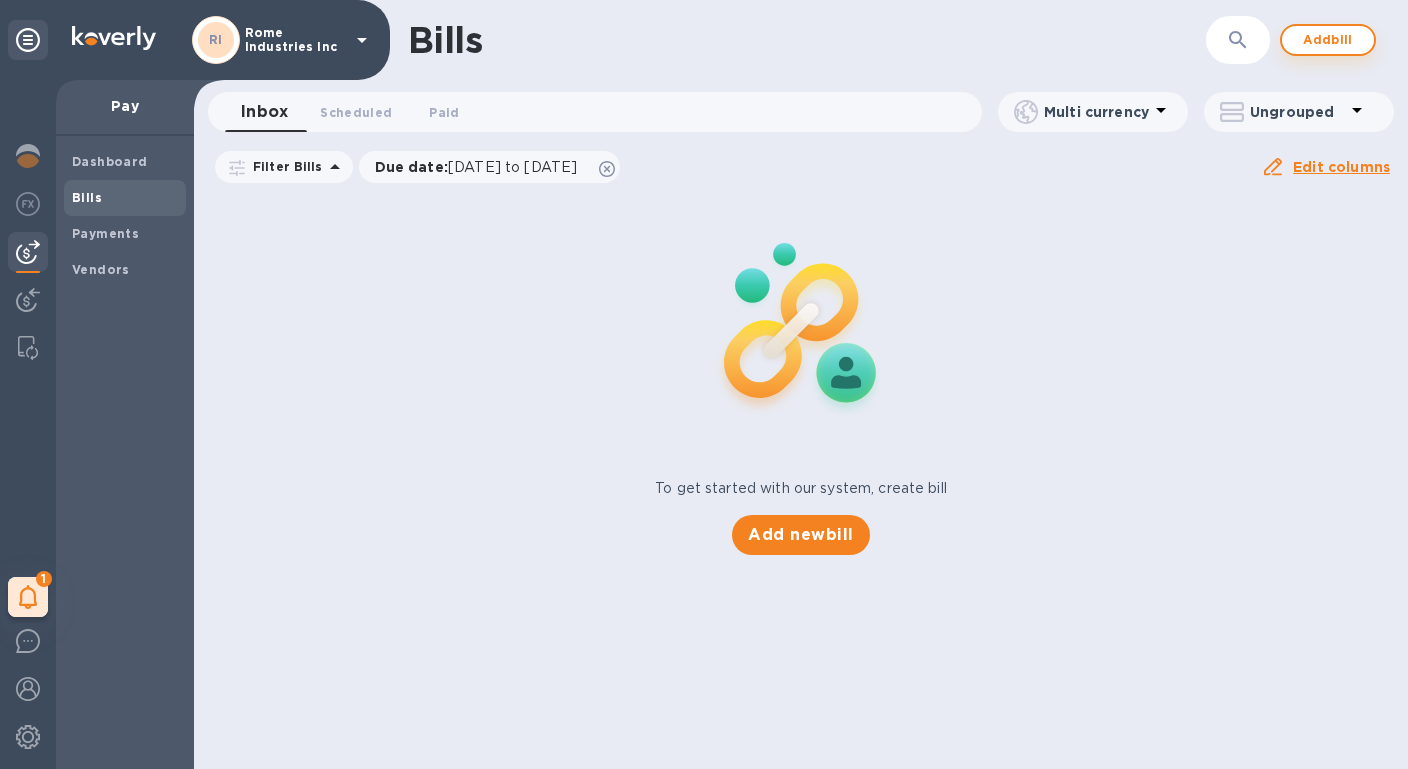 click on "Add   bill" at bounding box center (1328, 40) 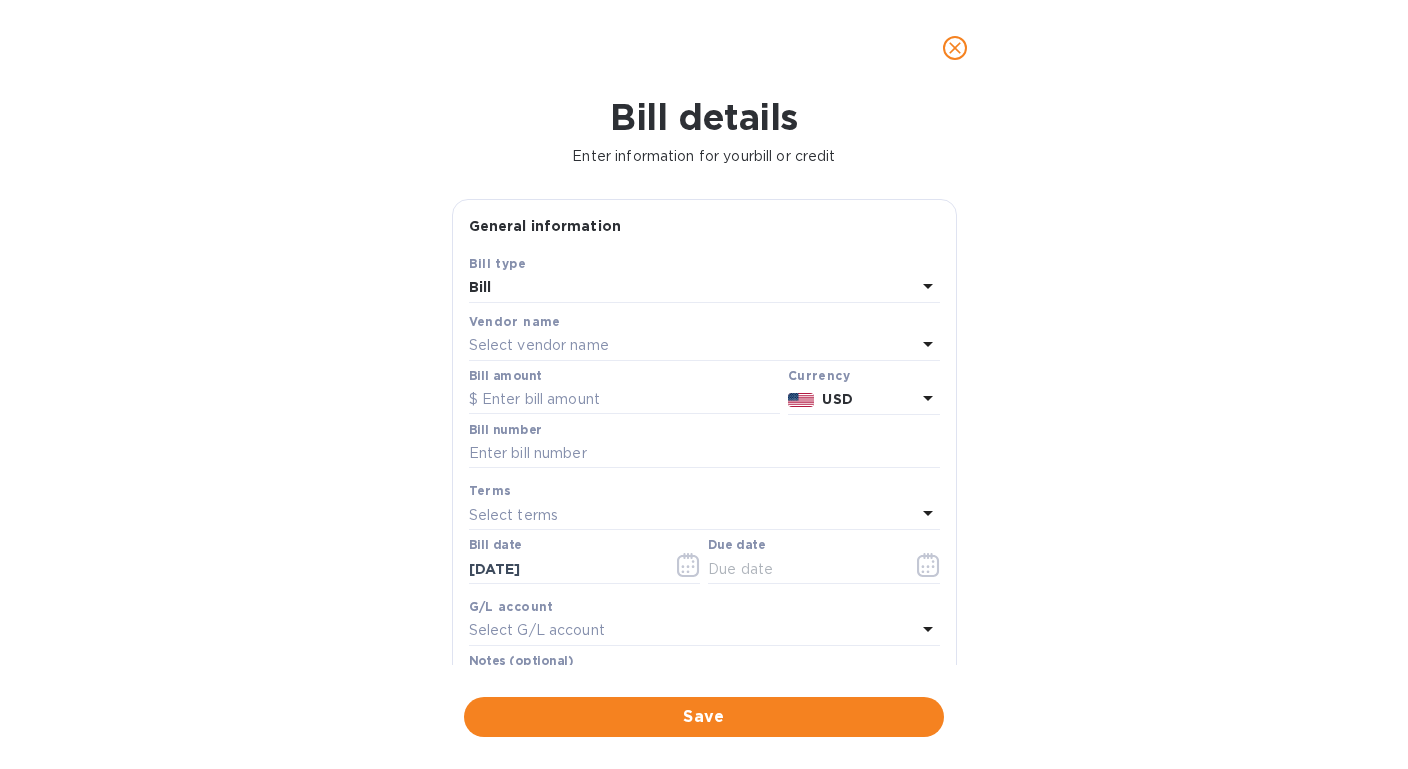 click on "Select vendor name" at bounding box center [539, 345] 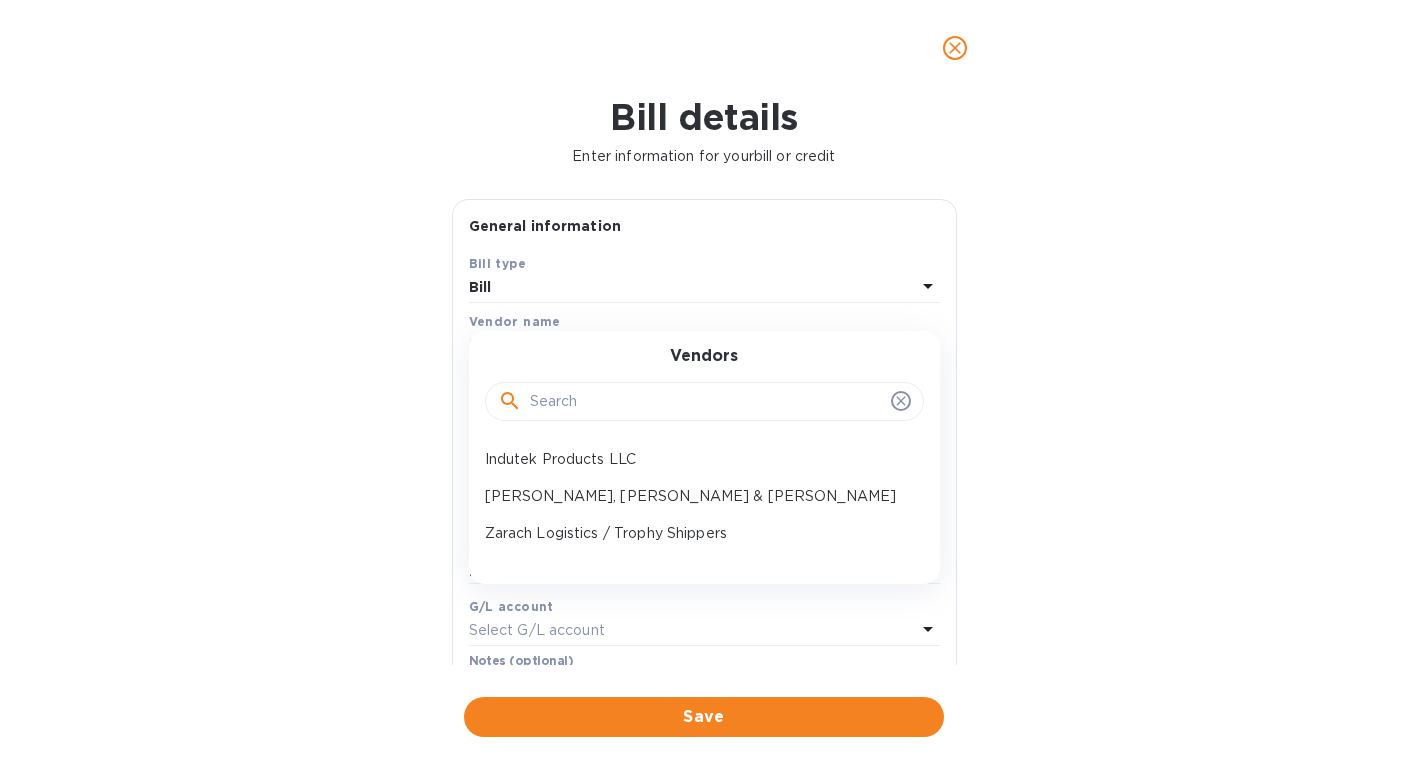 click on "Indutek Products LLC" at bounding box center [696, 459] 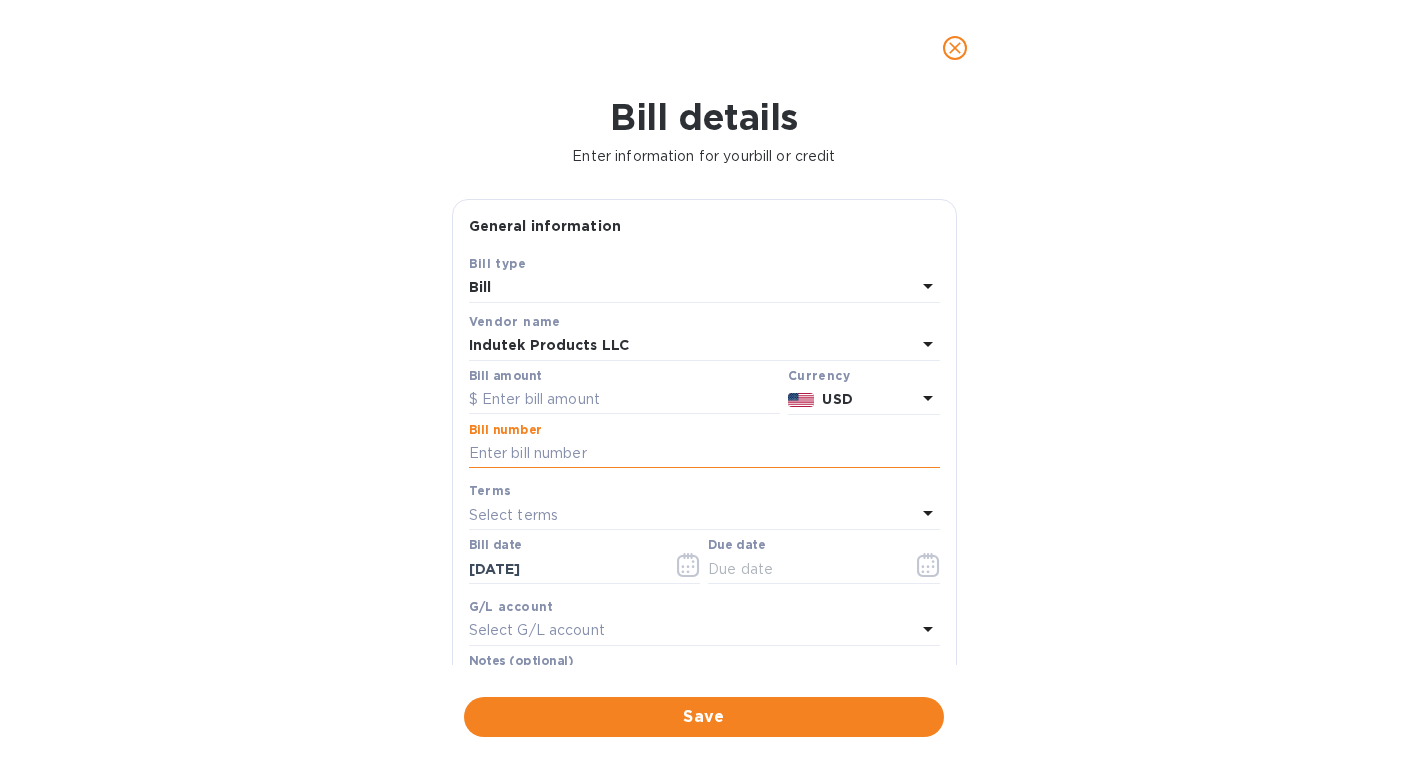 click at bounding box center [704, 454] 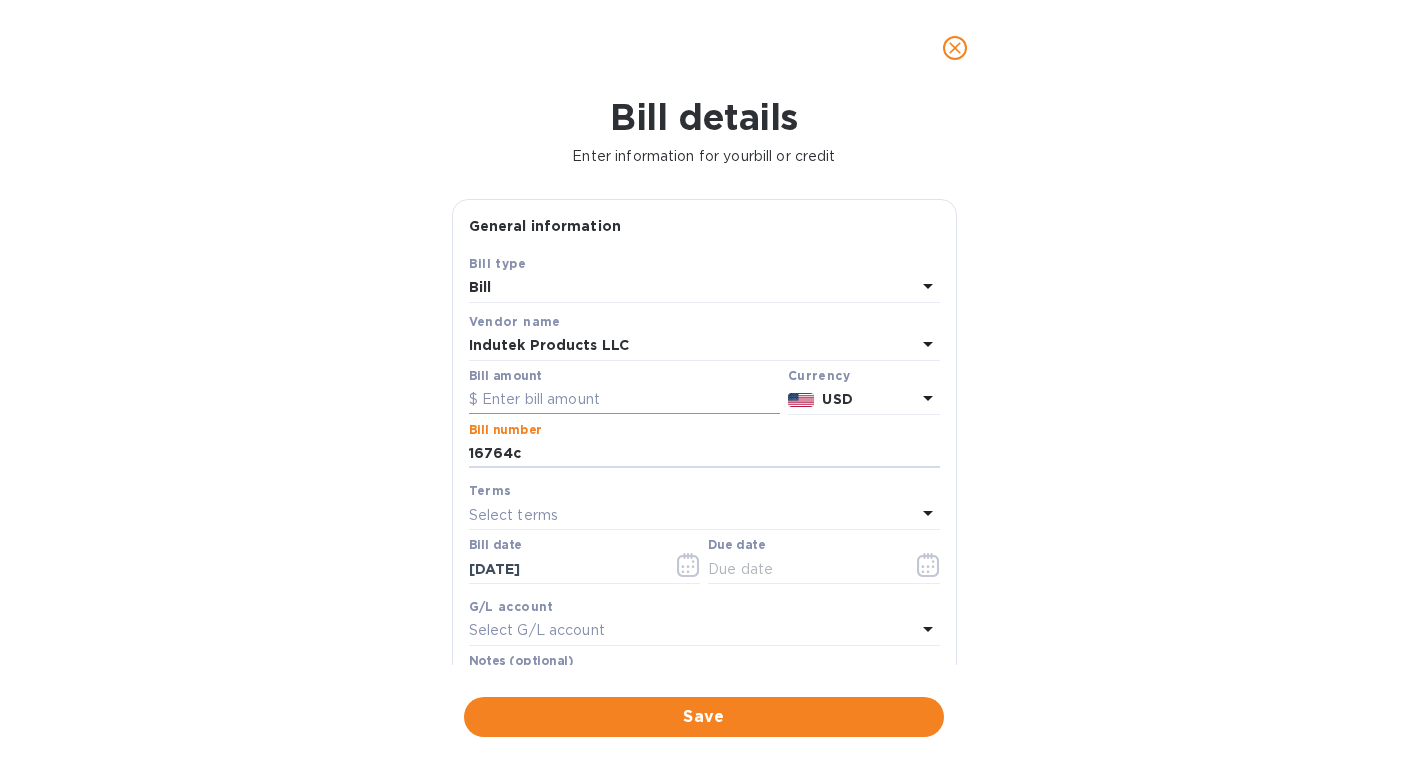 type on "16764c" 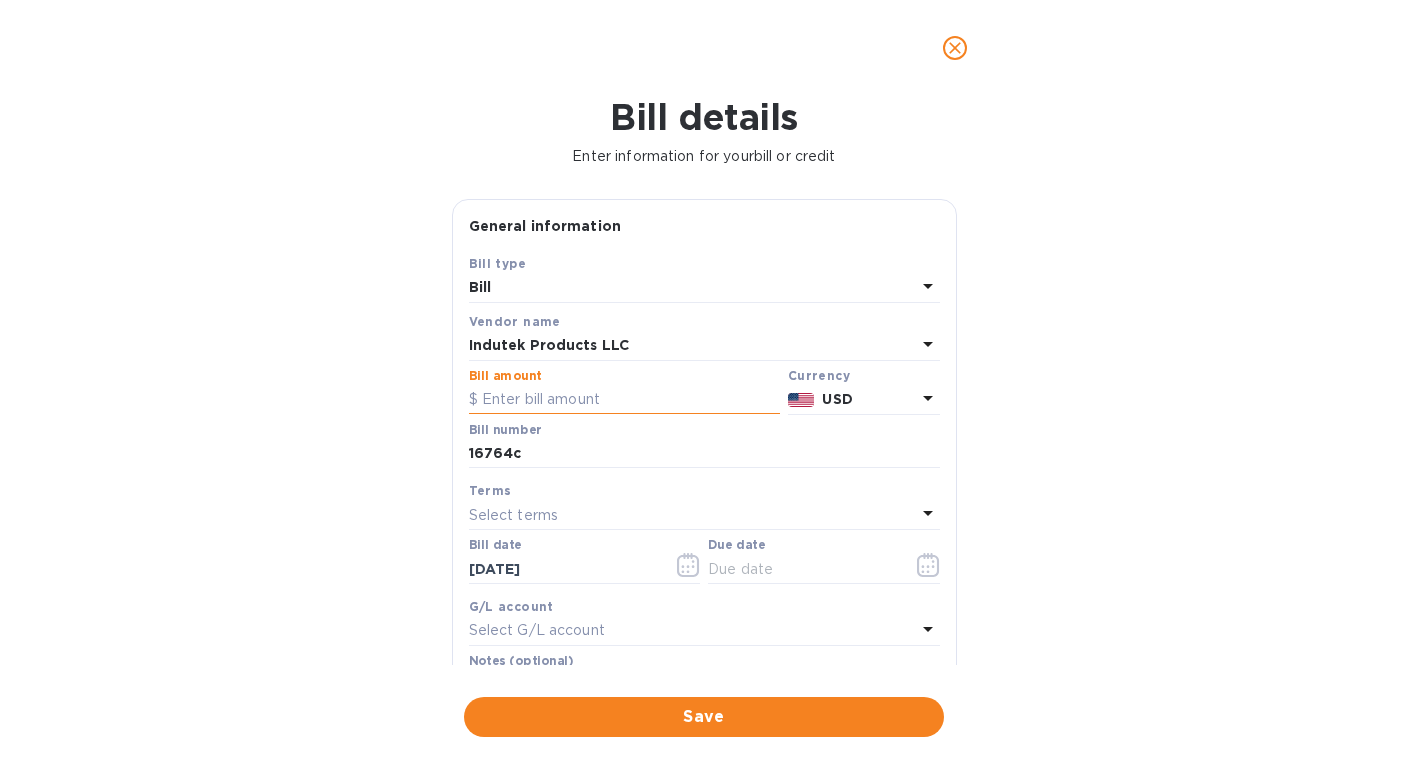 click at bounding box center (624, 400) 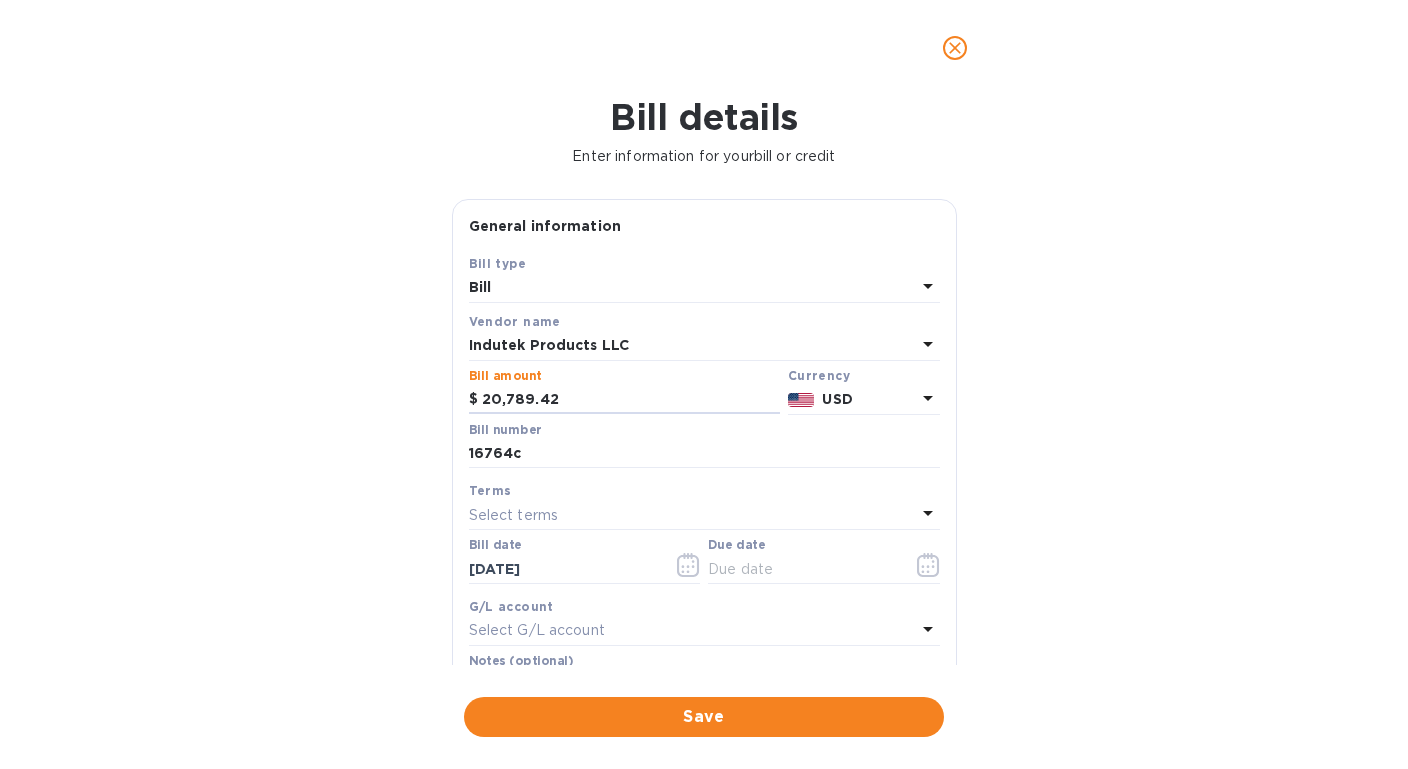 type on "20,789.42" 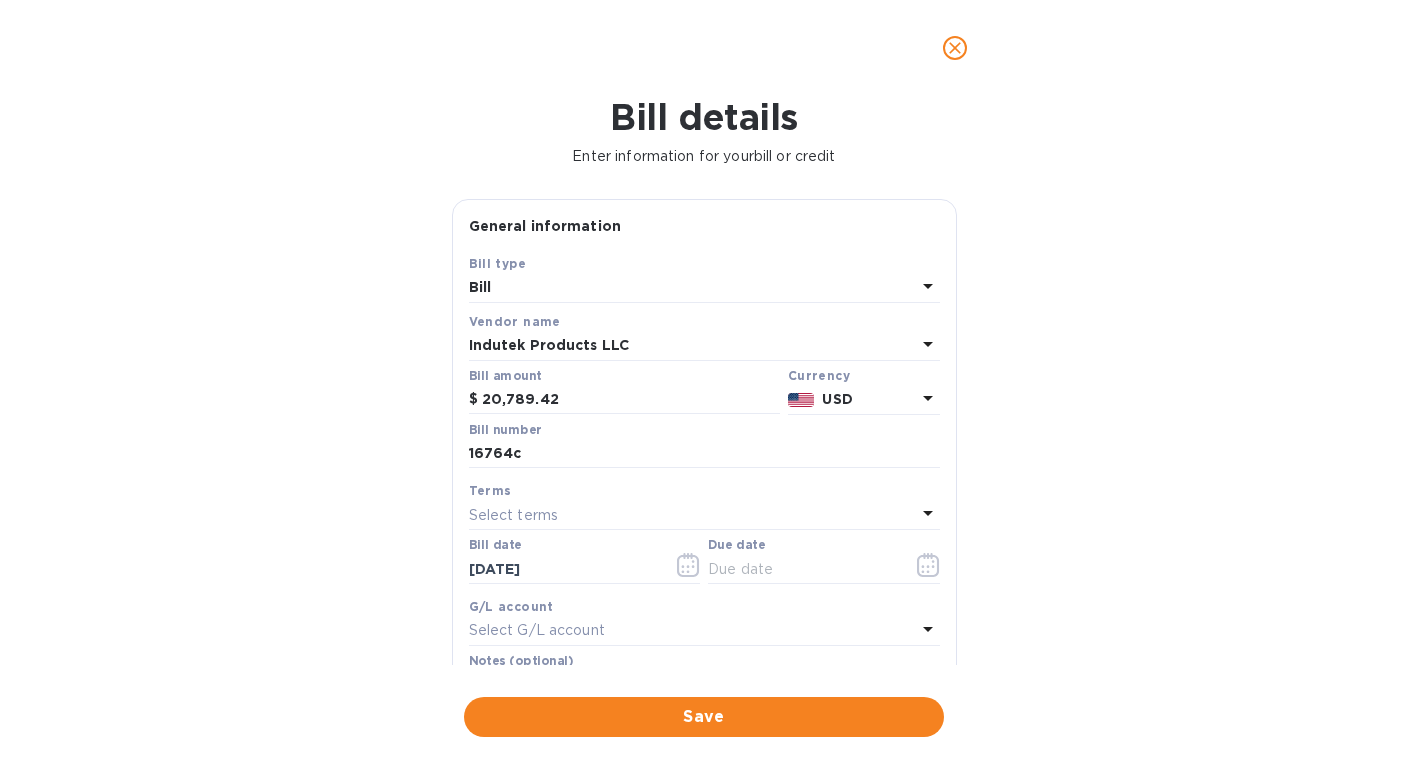 click 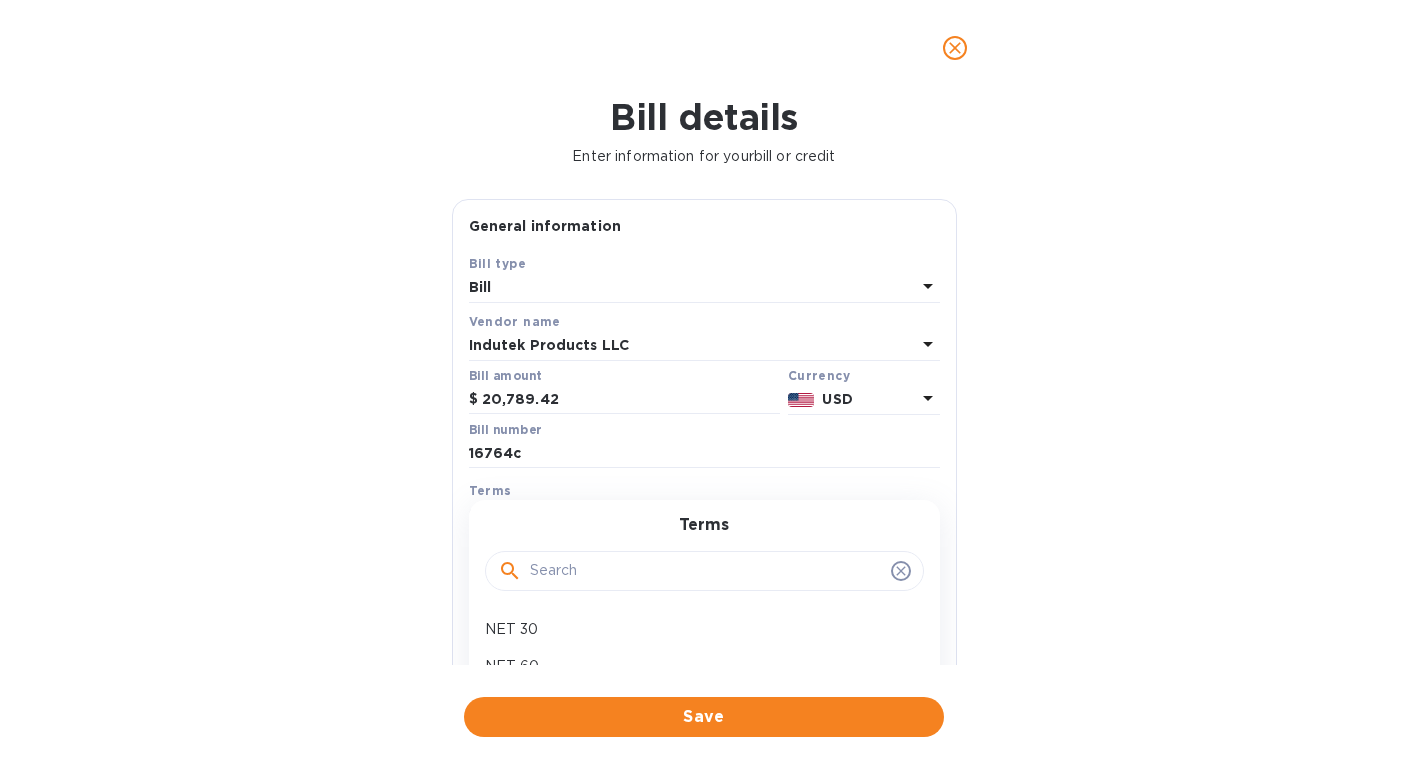 click on "NET 30" at bounding box center [696, 629] 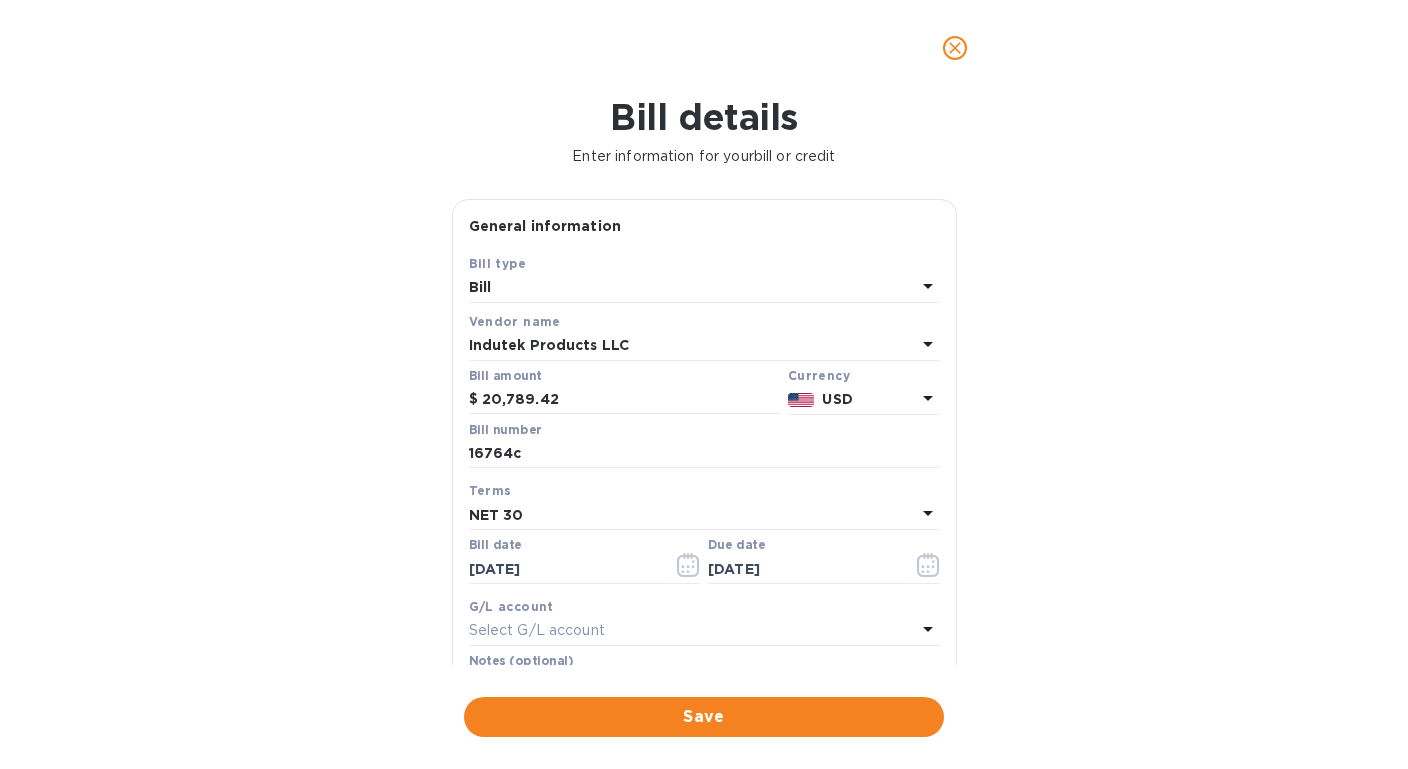 click on "Bill details Enter information for your  bill or credit General information Save Bill type Bill Vendor name Indutek Products LLC Bill amount $ 20,789.42 Currency USD Bill number 16764c   Terms NET 30 Bill date [DATE]   Due date [DATE]   G/L account Select G/L account Notes (optional)   Bill  image Choose  a bill  and   drag it here Save" at bounding box center [704, 432] 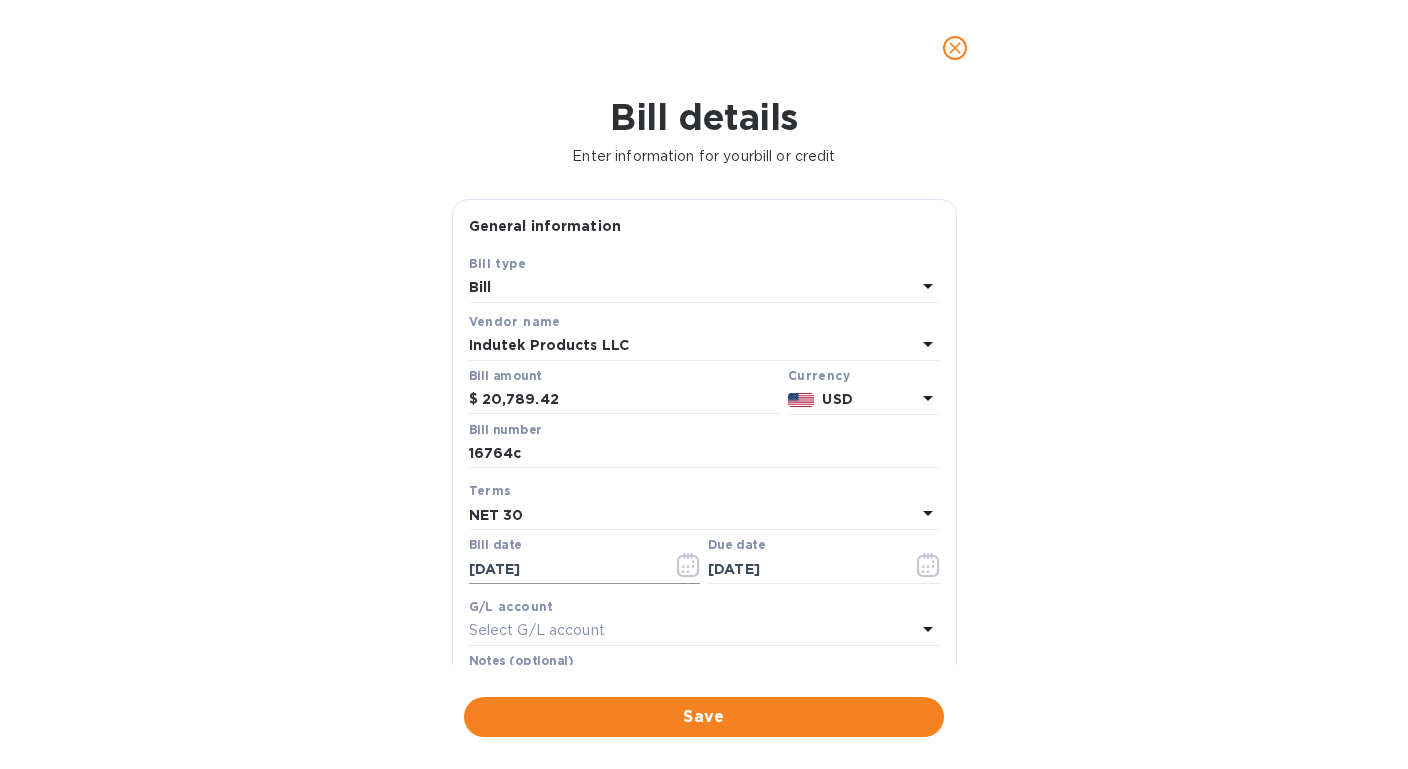click 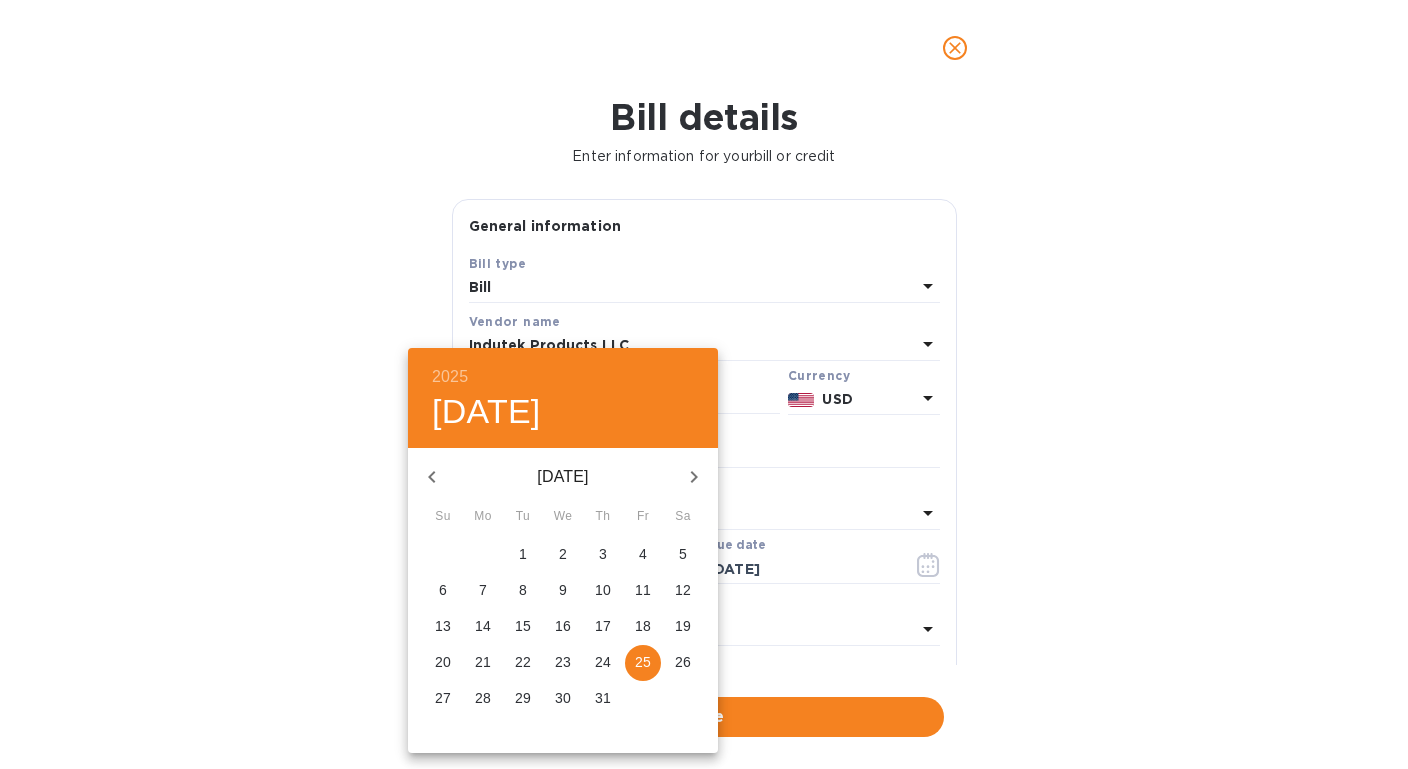 click on "24" at bounding box center [603, 662] 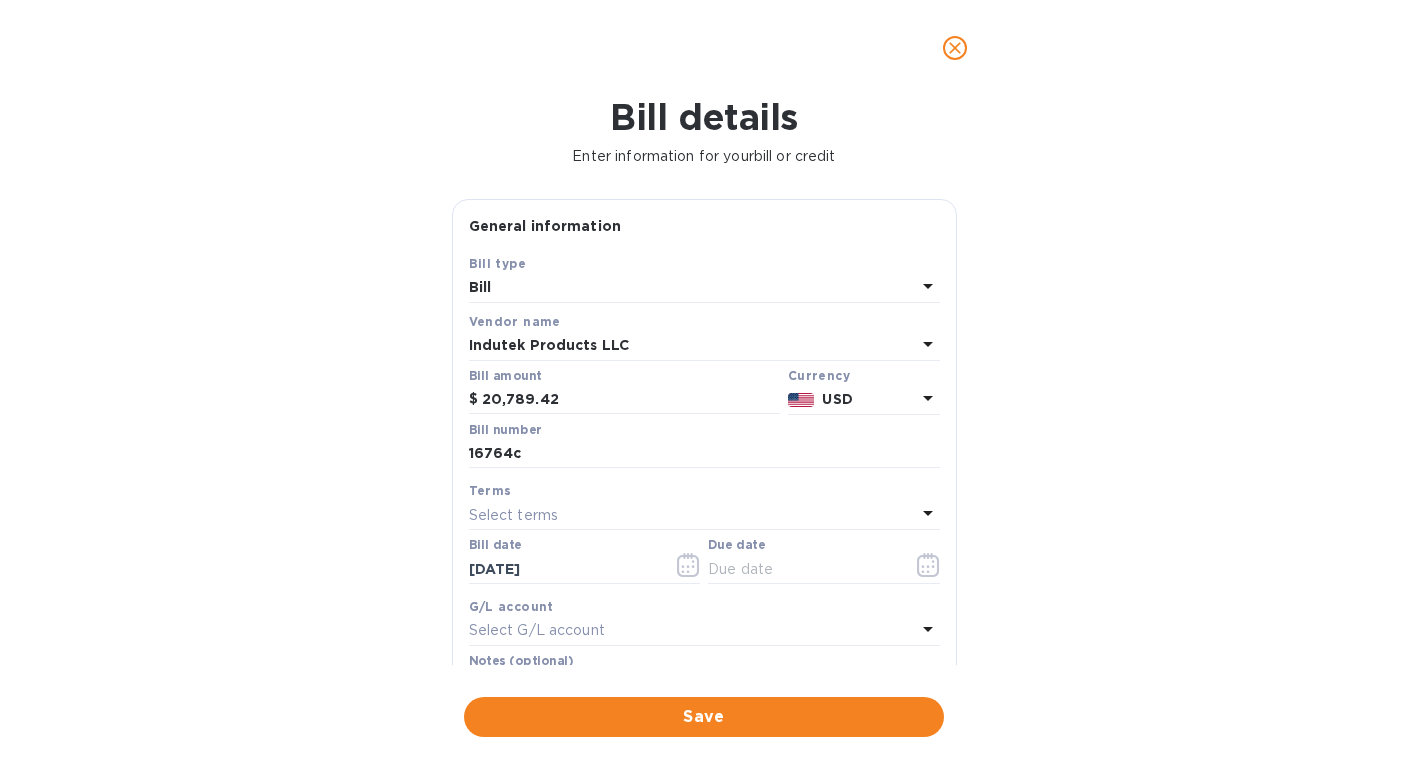click on "Bill details Enter information for your  bill or credit General information Save Bill type Bill Vendor name Indutek Products LLC Bill amount $ 20,789.42 Currency USD Bill number 16764c   Terms Select terms Bill date [DATE]   Due date   G/L account Select G/L account Notes (optional)   Bill  image Choose  a bill  and   drag it here Save" at bounding box center (704, 432) 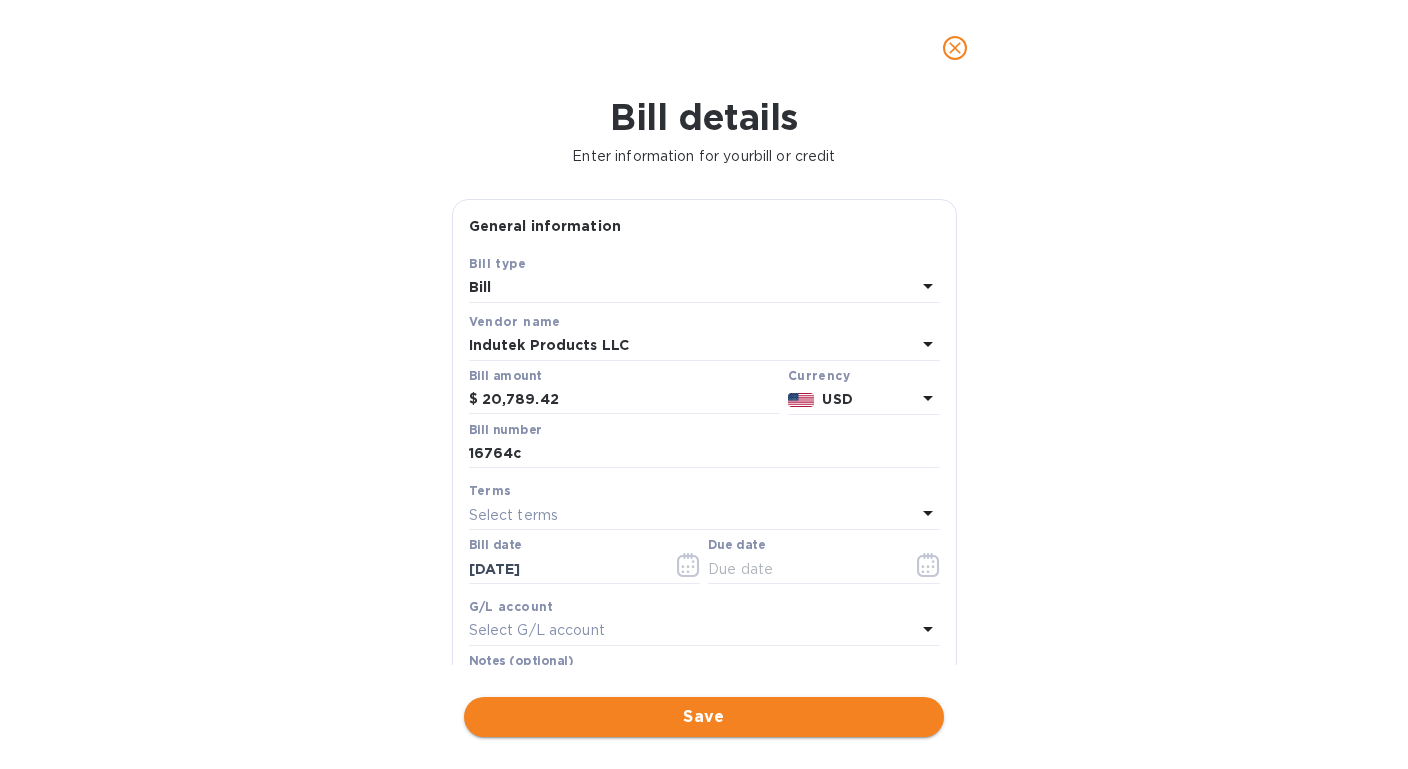 click on "Save" at bounding box center [704, 717] 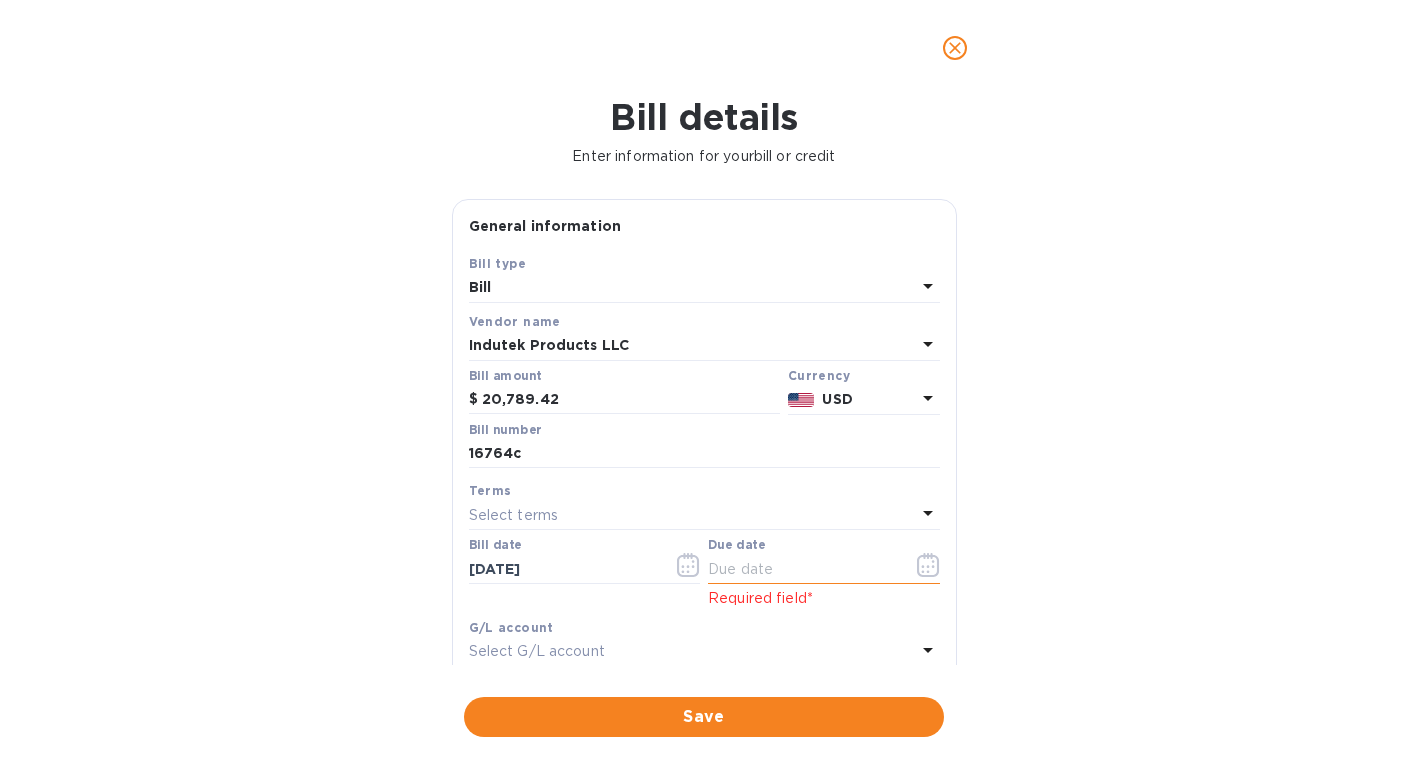 click 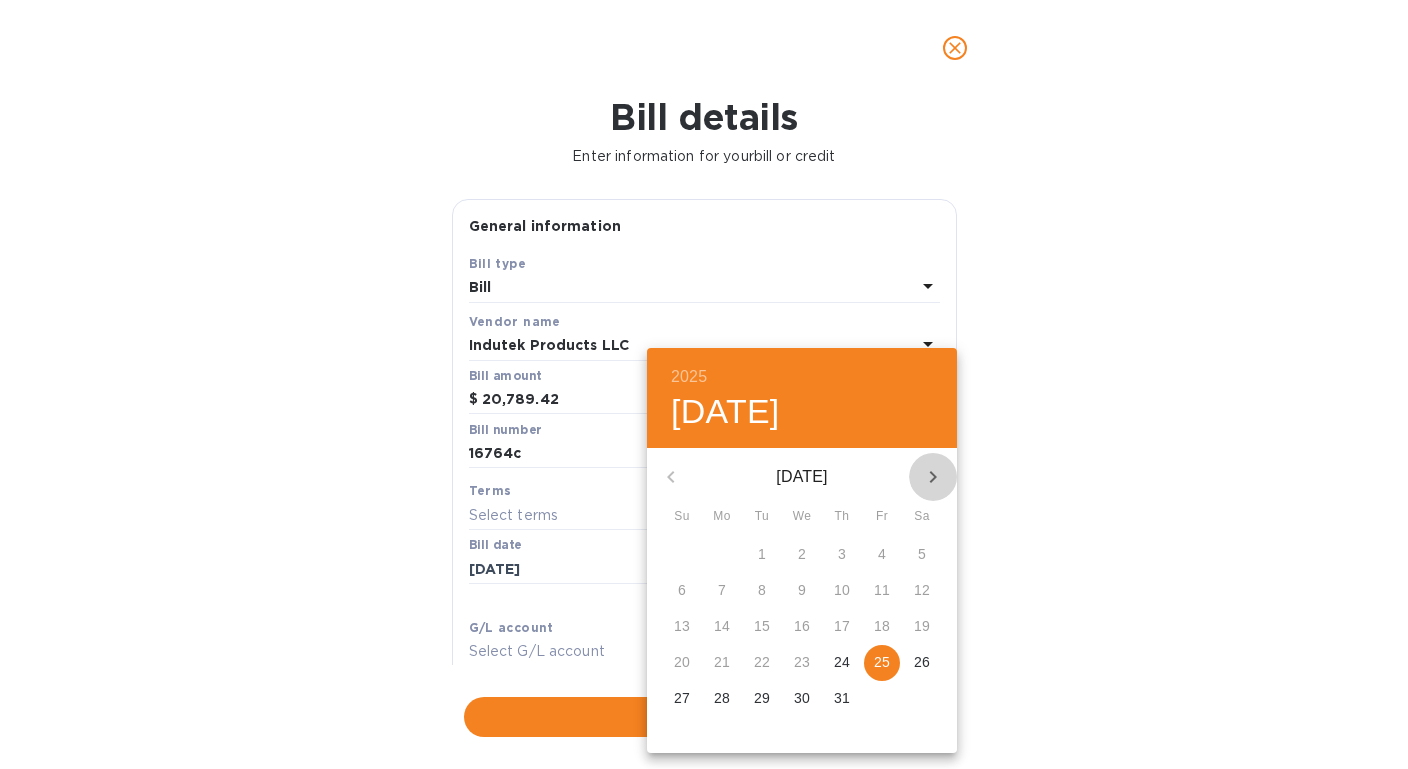 click 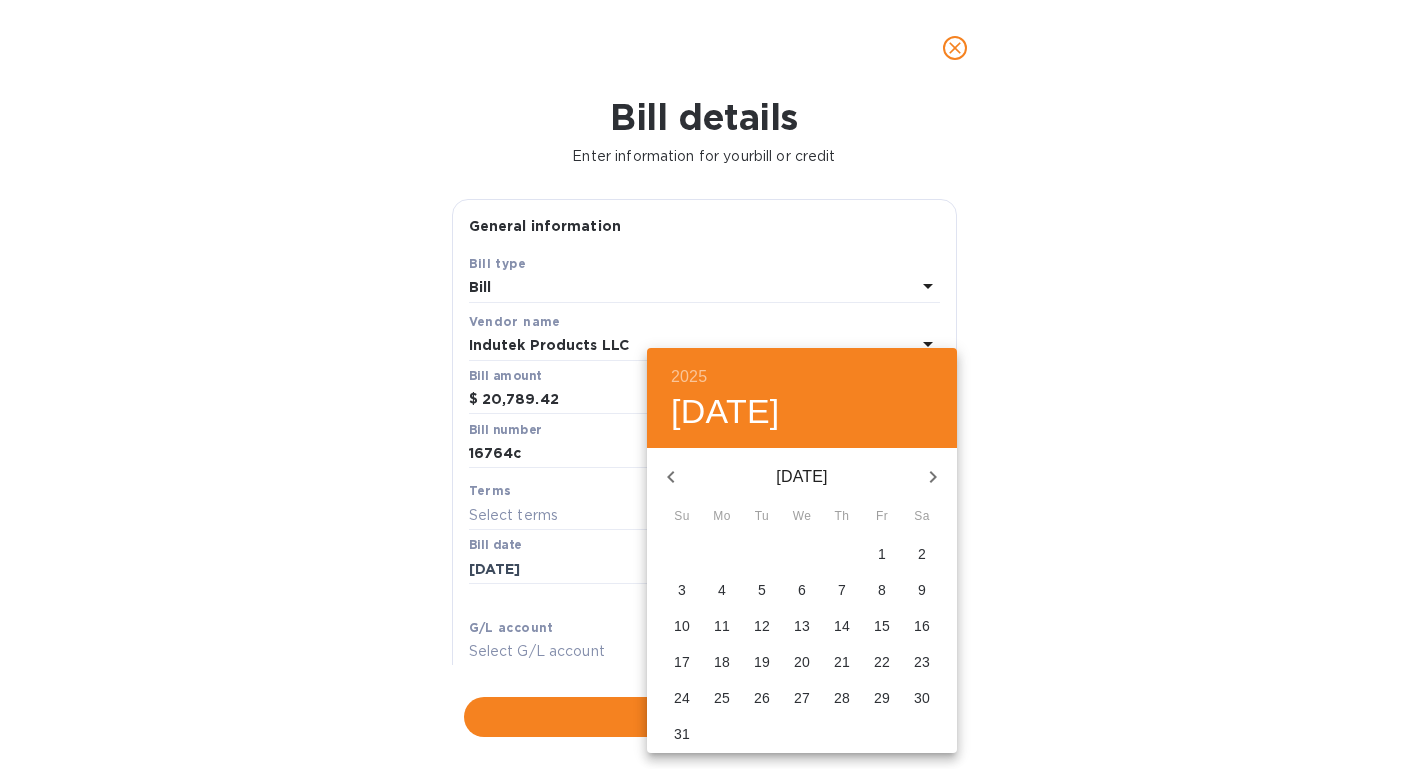 click on "25" at bounding box center (722, 698) 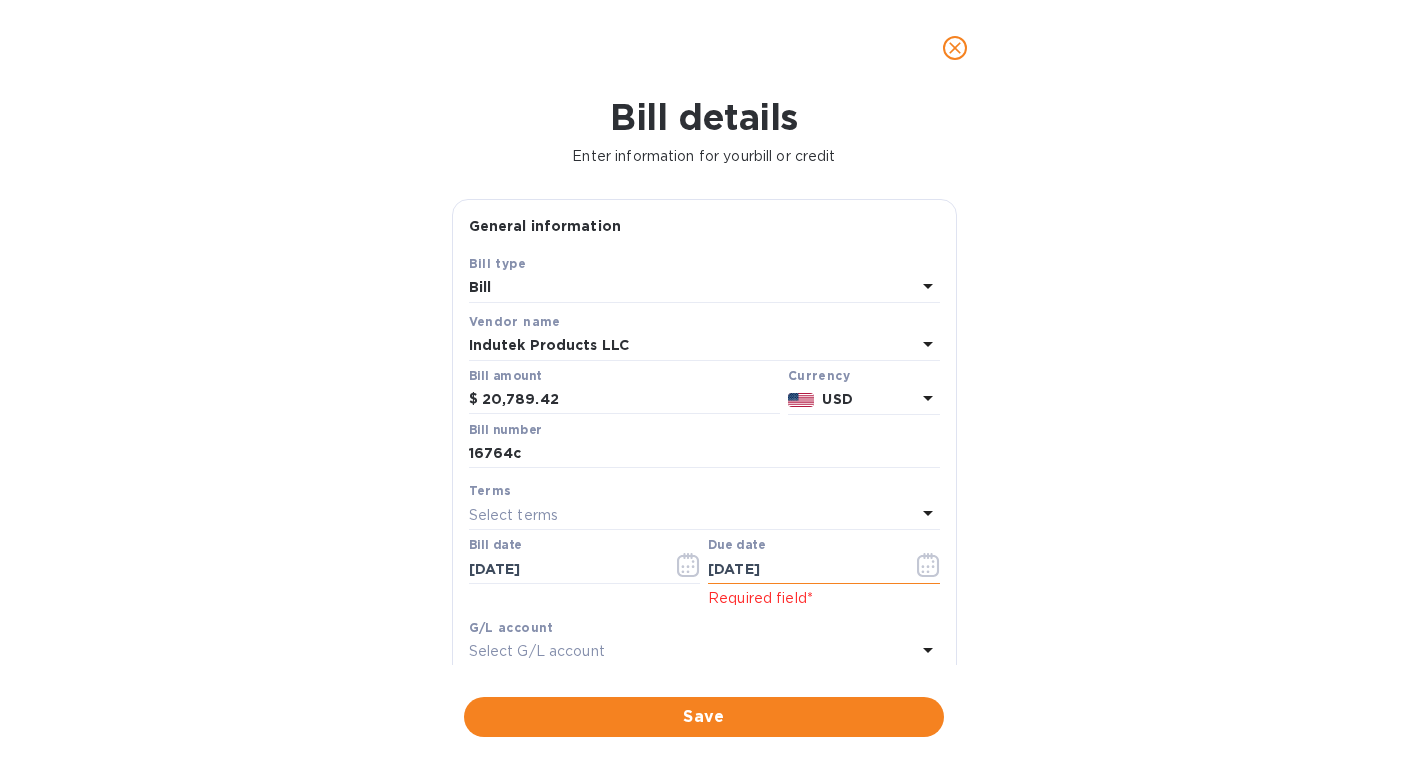 click 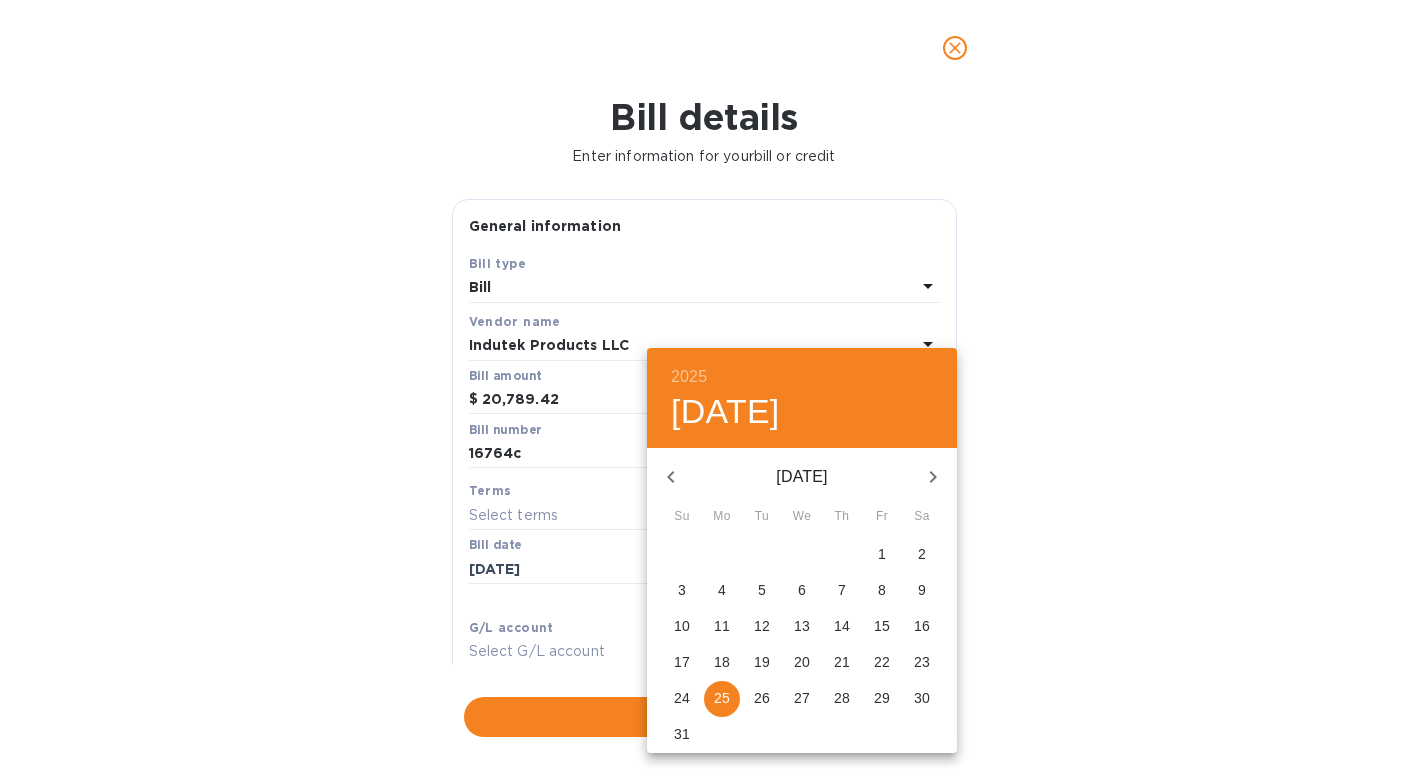 click on "22" at bounding box center [882, 662] 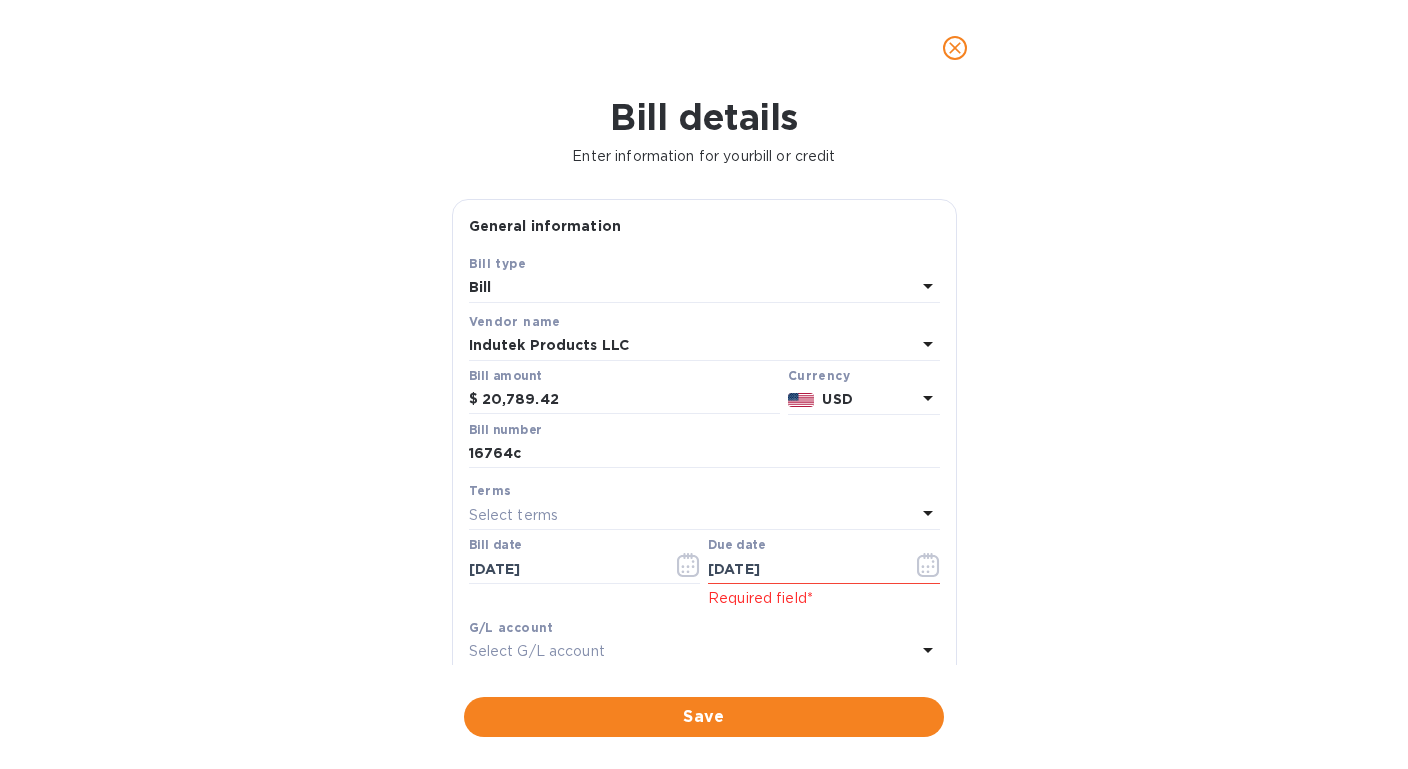 drag, startPoint x: 1083, startPoint y: 580, endPoint x: 989, endPoint y: 624, distance: 103.788246 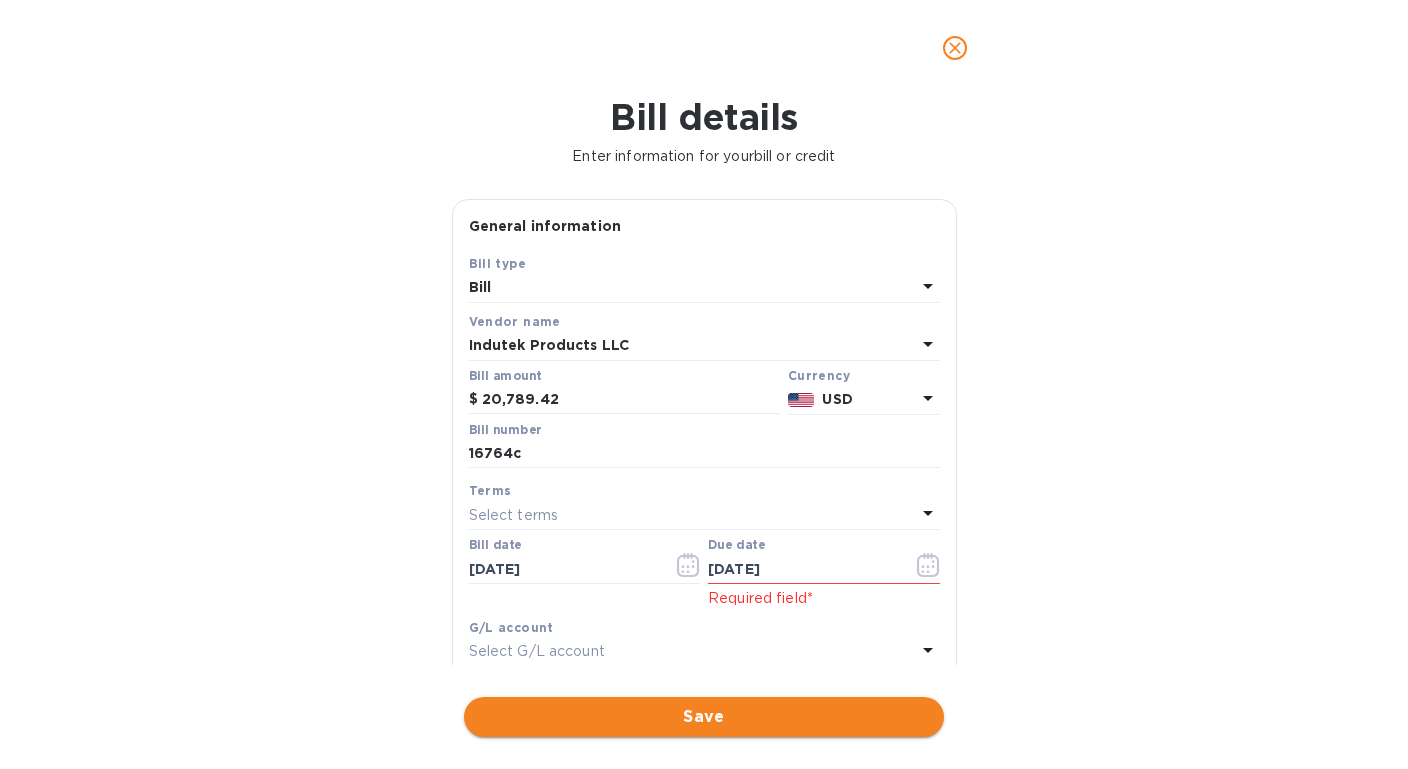 click on "Save" at bounding box center (704, 717) 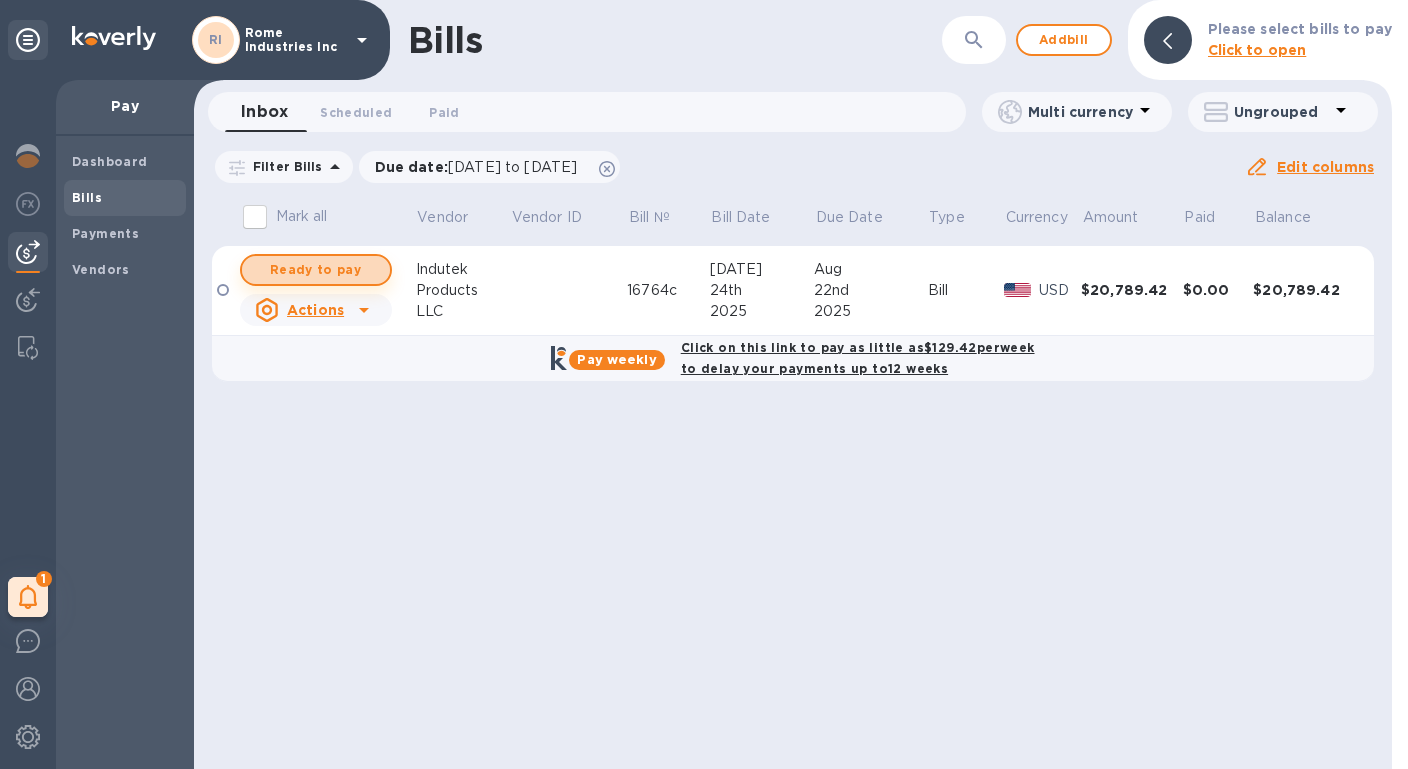click on "Ready to pay" at bounding box center (316, 270) 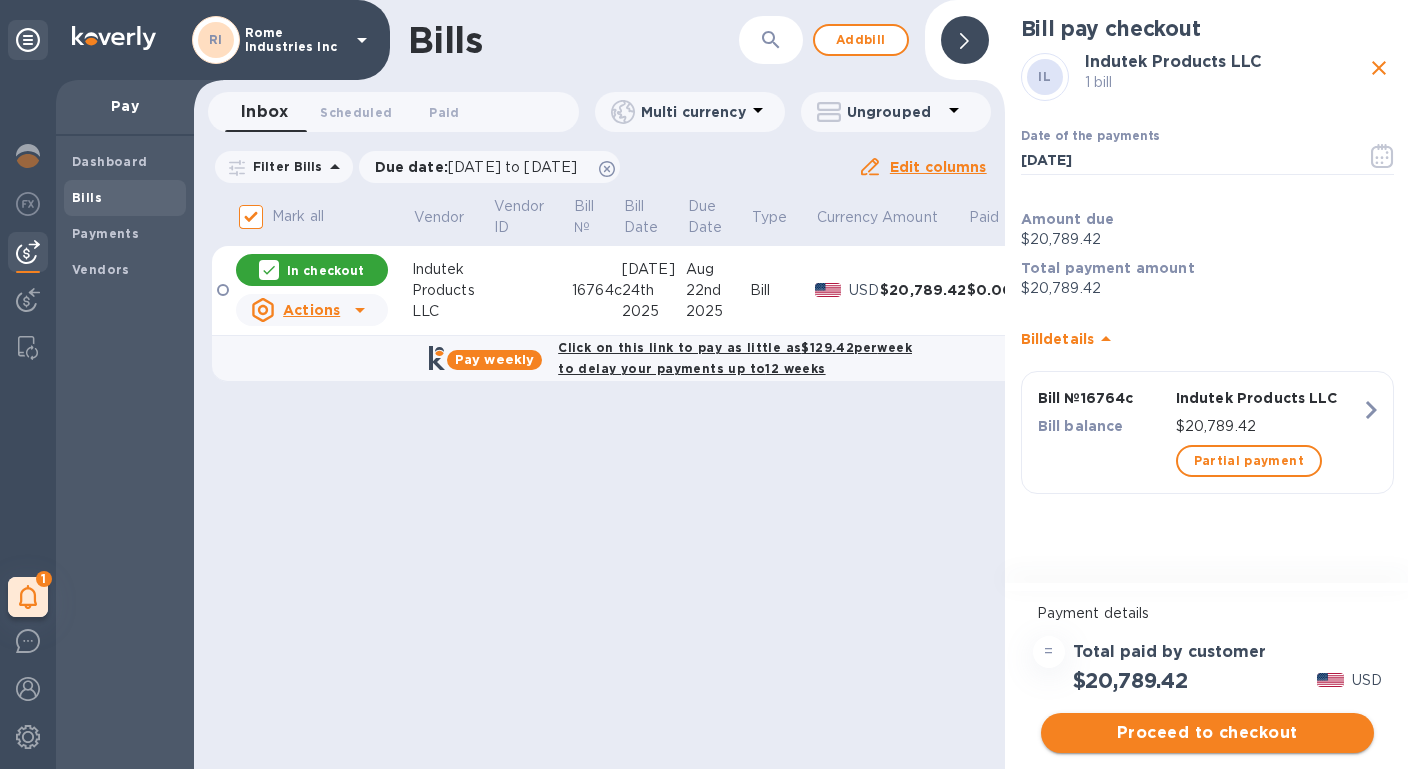 click on "Proceed to checkout" at bounding box center (1207, 733) 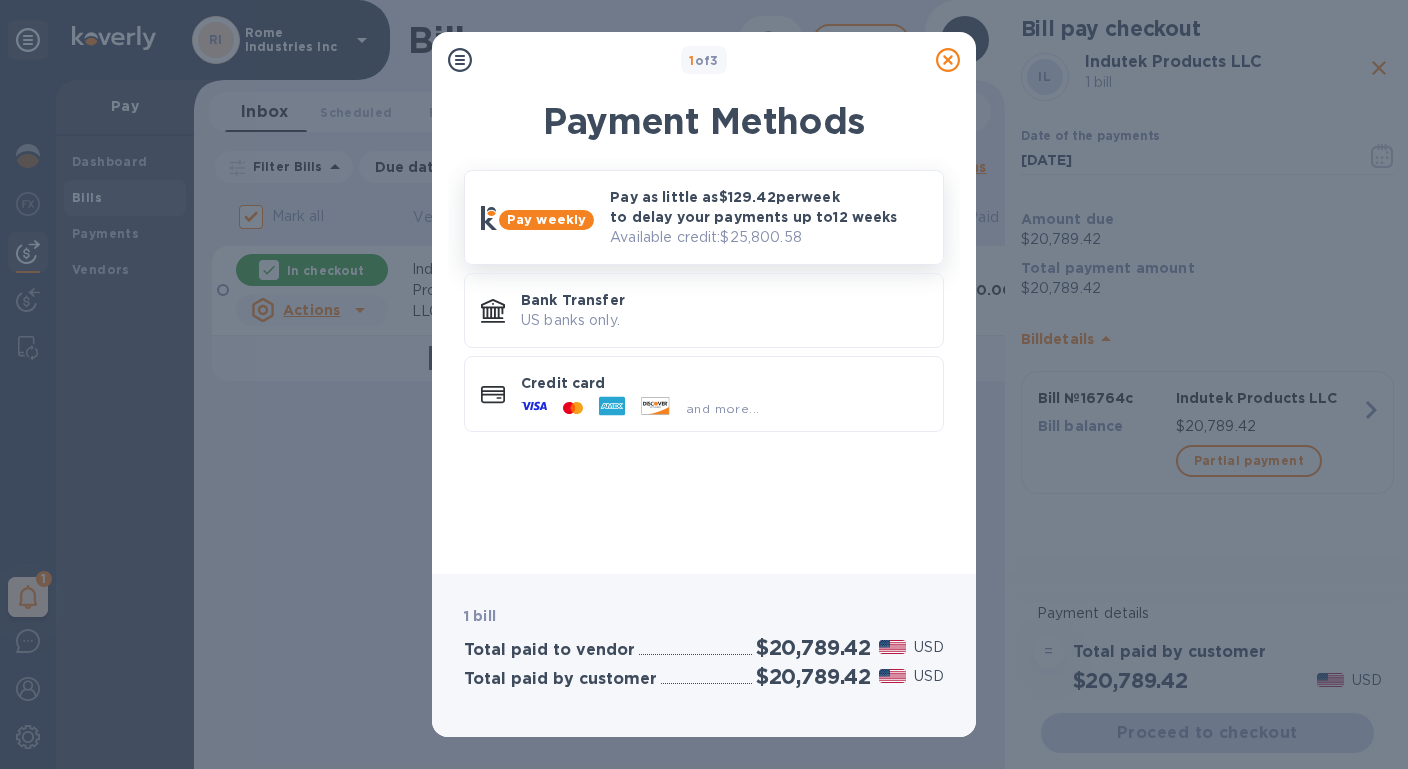 click on "Pay as little as  $129.42  per  week    to delay your payments up to  12 weeks" at bounding box center [768, 207] 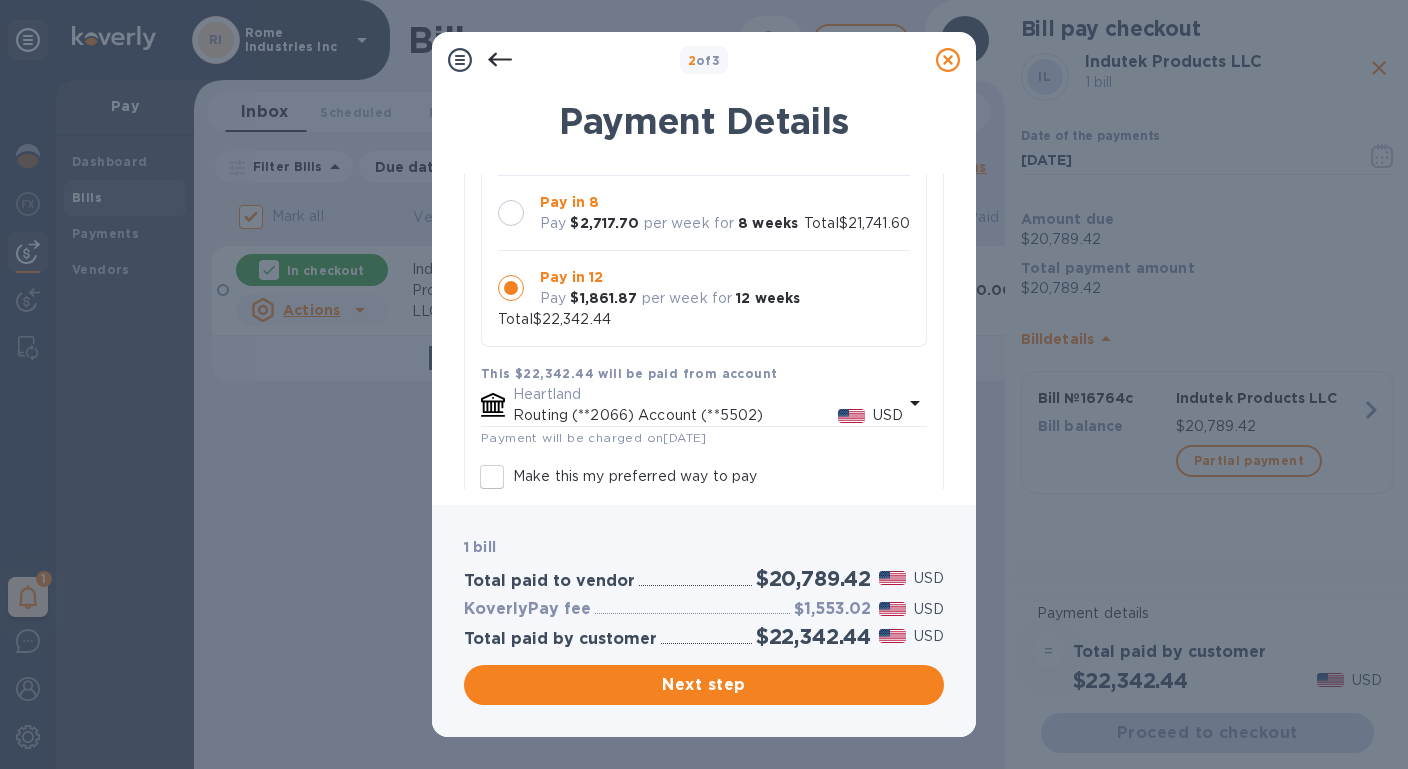 scroll, scrollTop: 269, scrollLeft: 0, axis: vertical 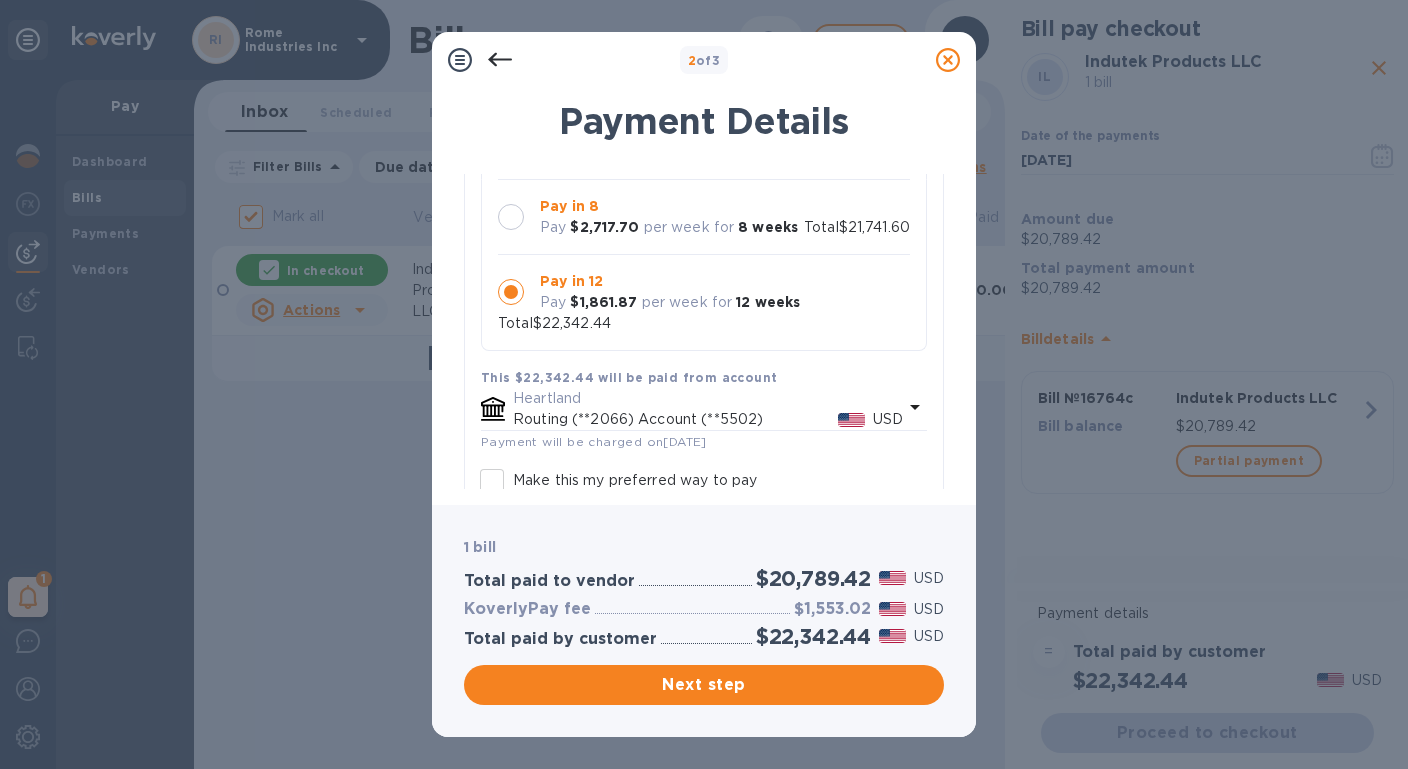 click on "Pay in 12 Pay $1,861.87 per week for 12 weeks Total  $22,342.44" at bounding box center (704, 302) 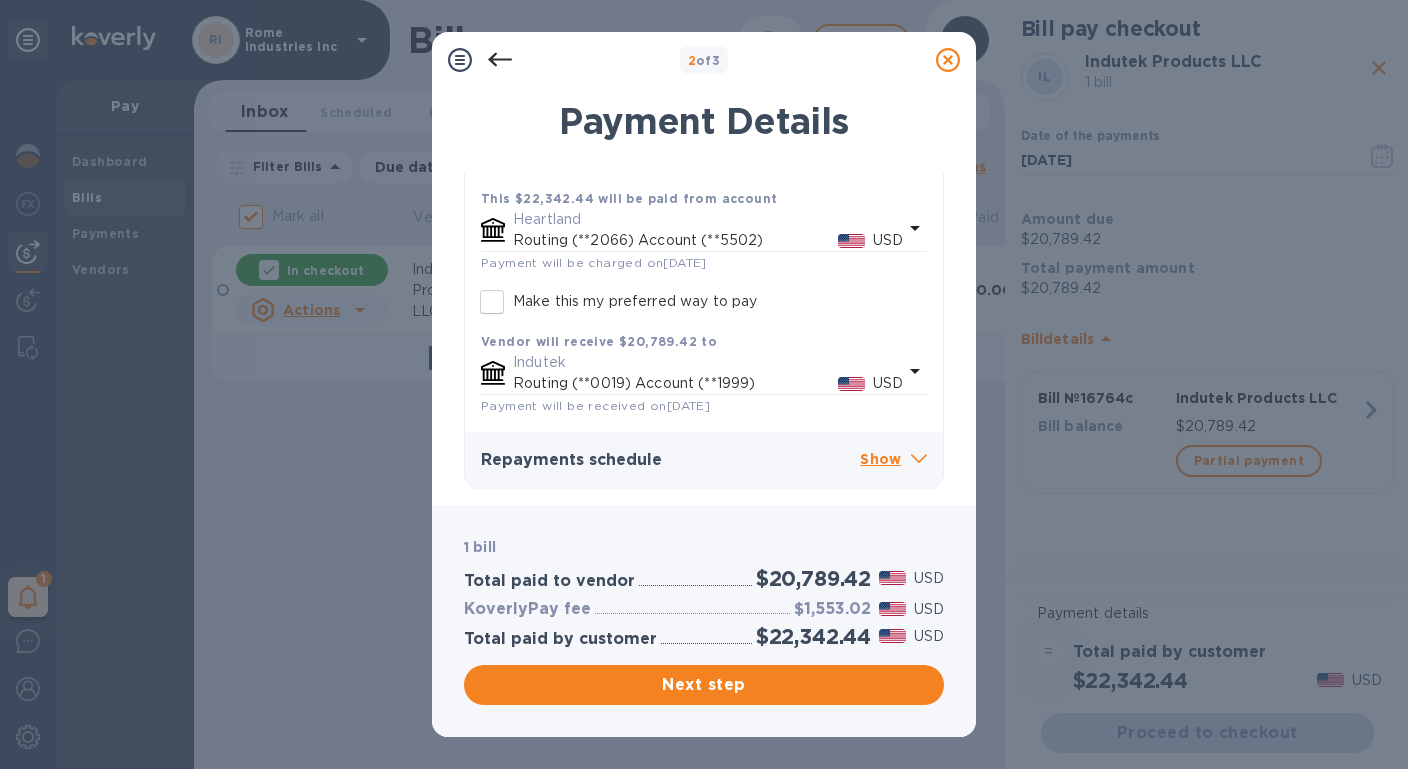 scroll, scrollTop: 450, scrollLeft: 0, axis: vertical 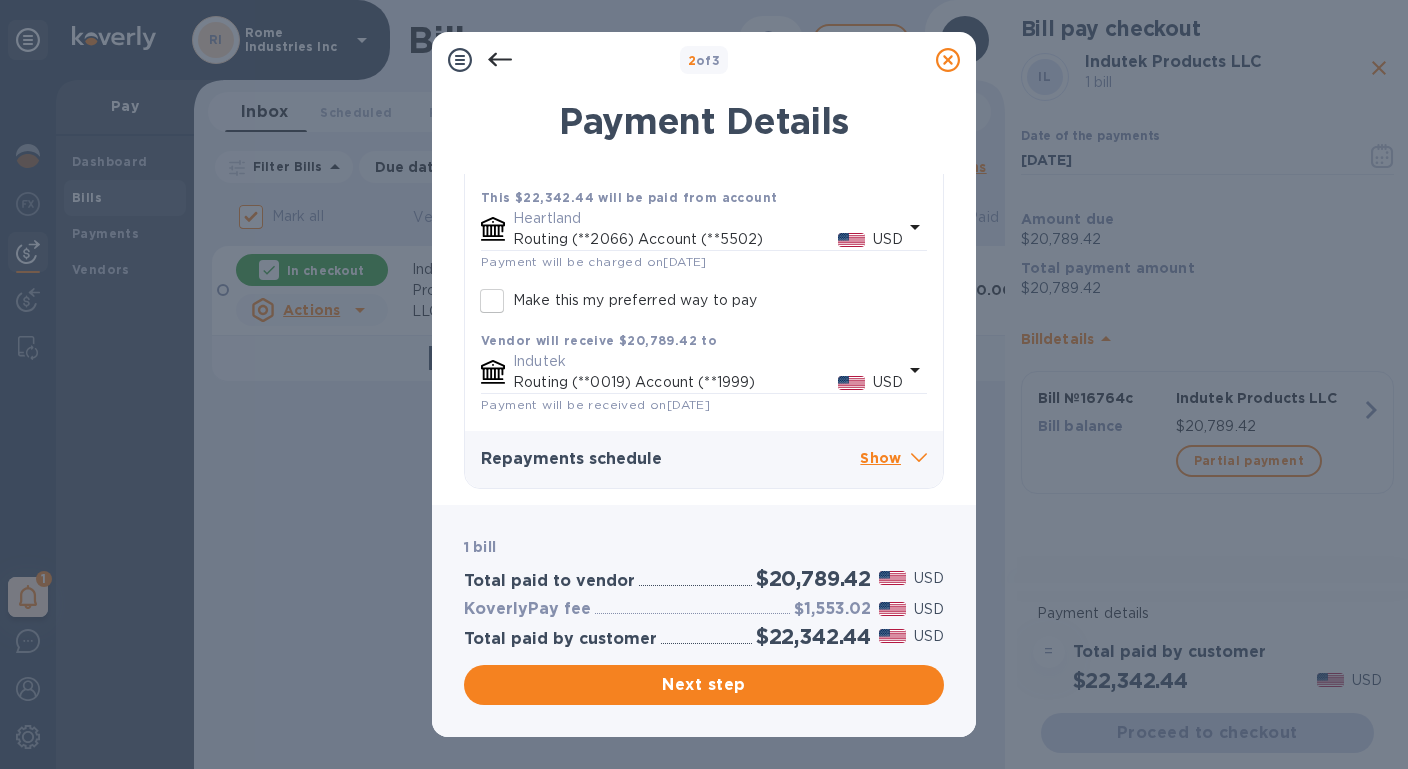 click on "Show" at bounding box center (893, 459) 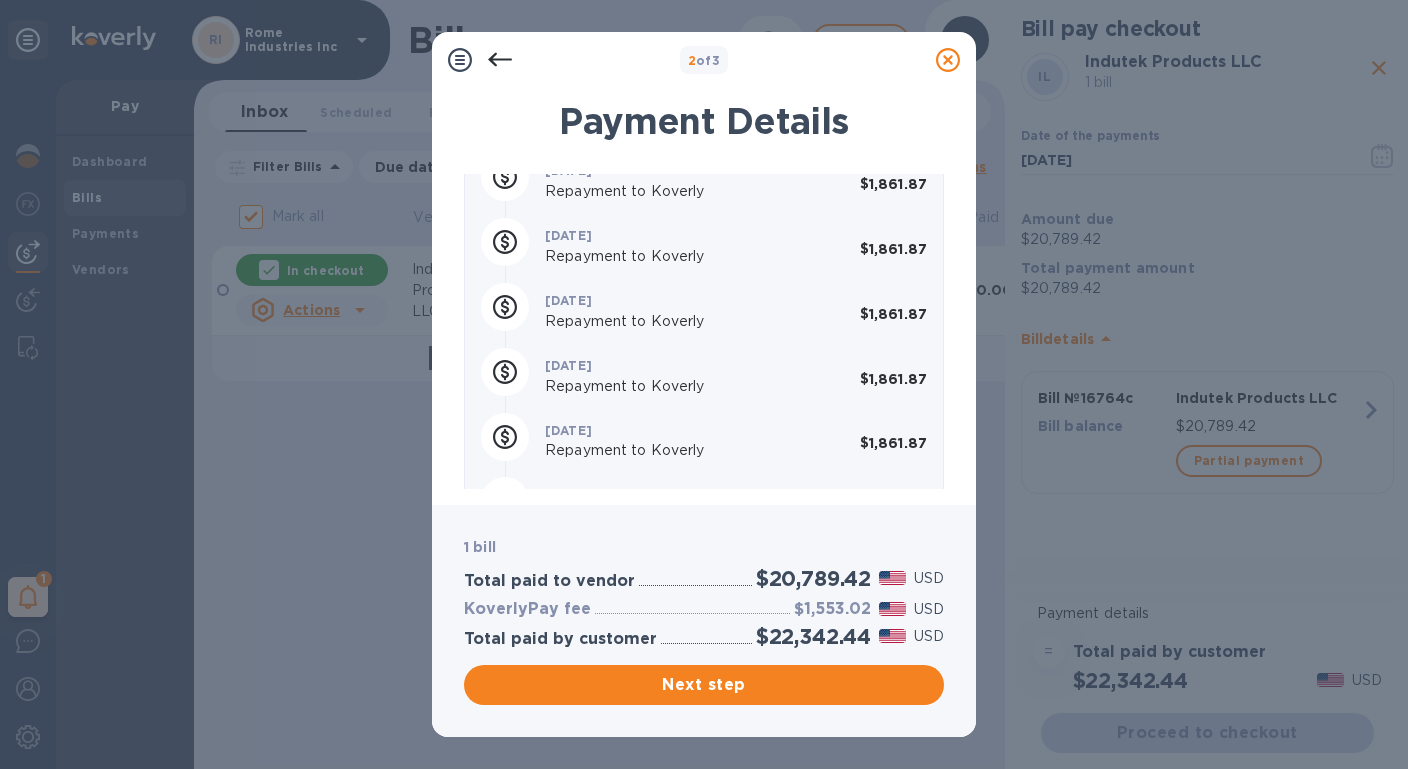 scroll, scrollTop: 1351, scrollLeft: 0, axis: vertical 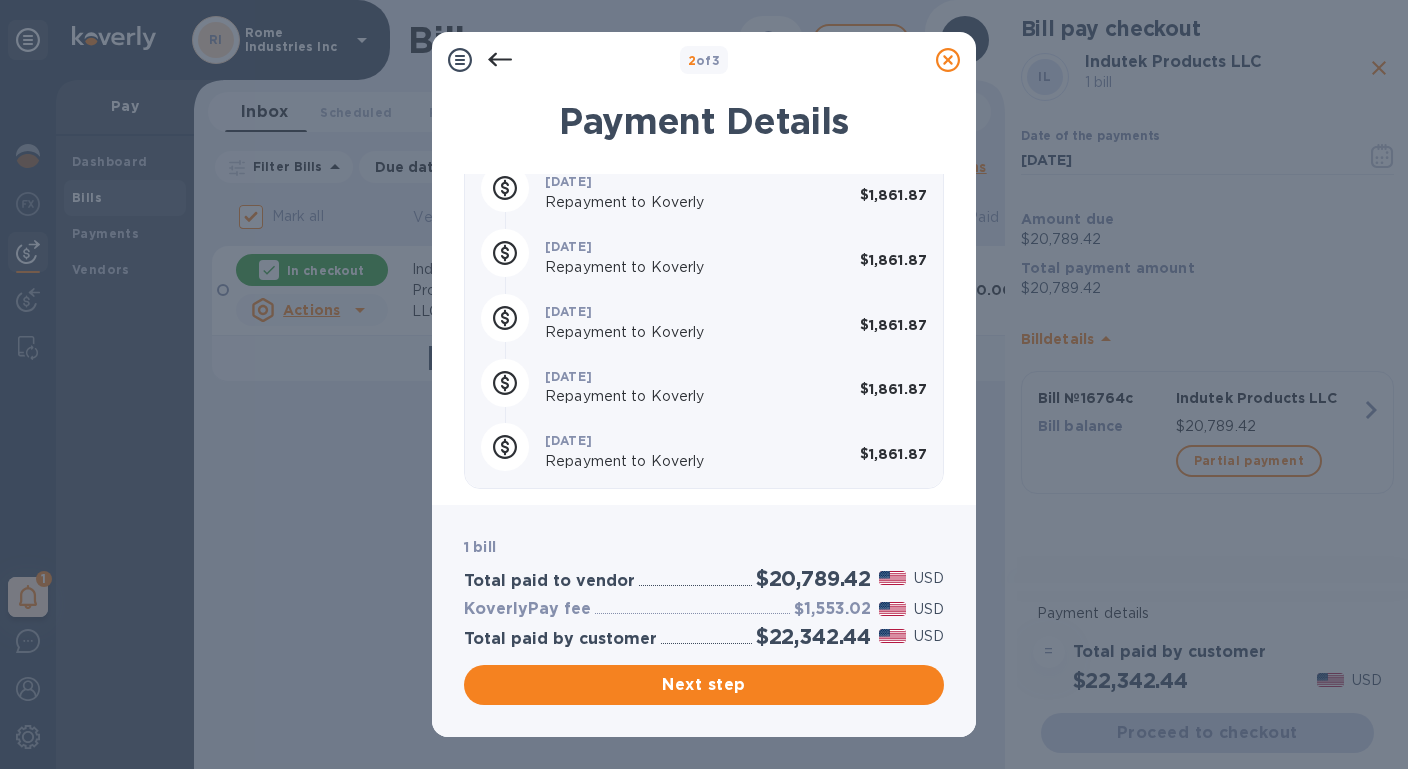 click 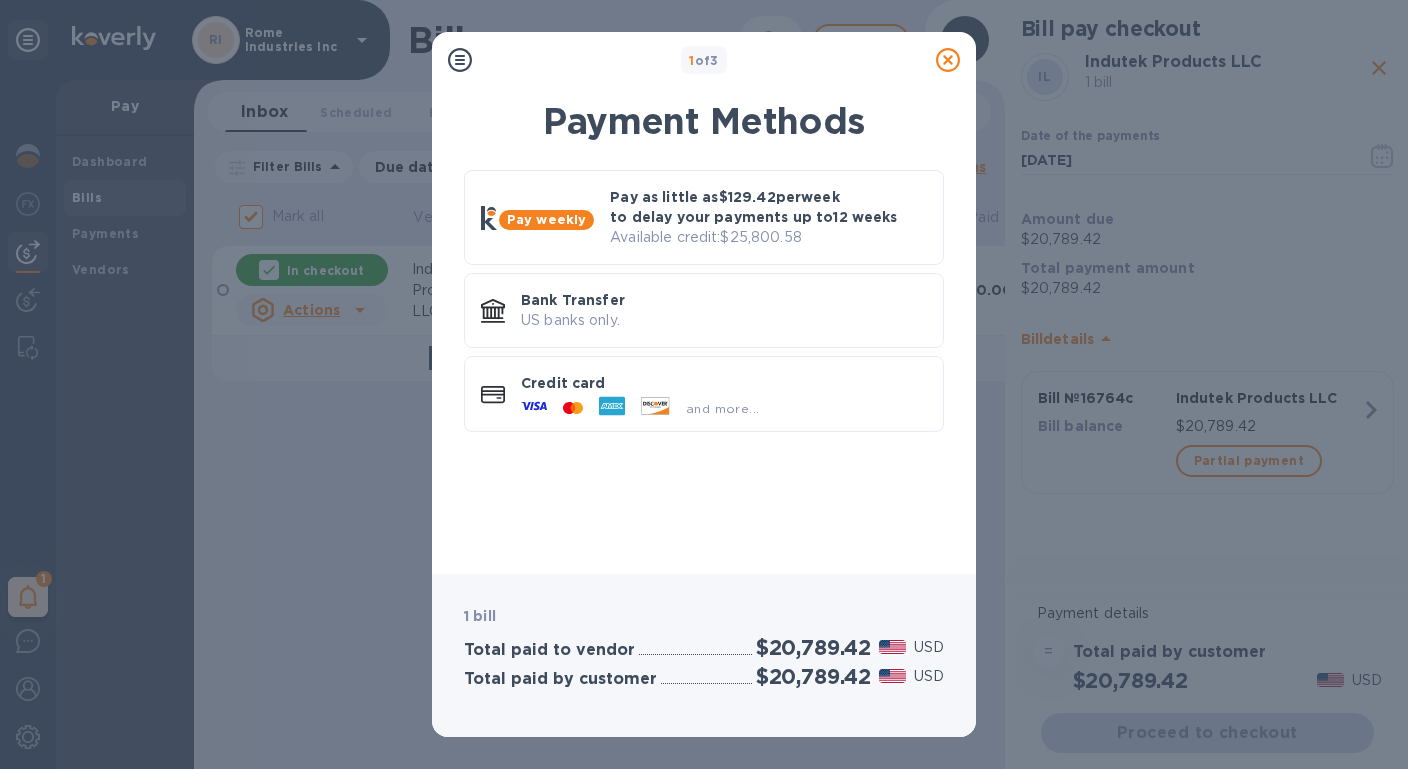 drag, startPoint x: 945, startPoint y: 60, endPoint x: 938, endPoint y: 73, distance: 14.764823 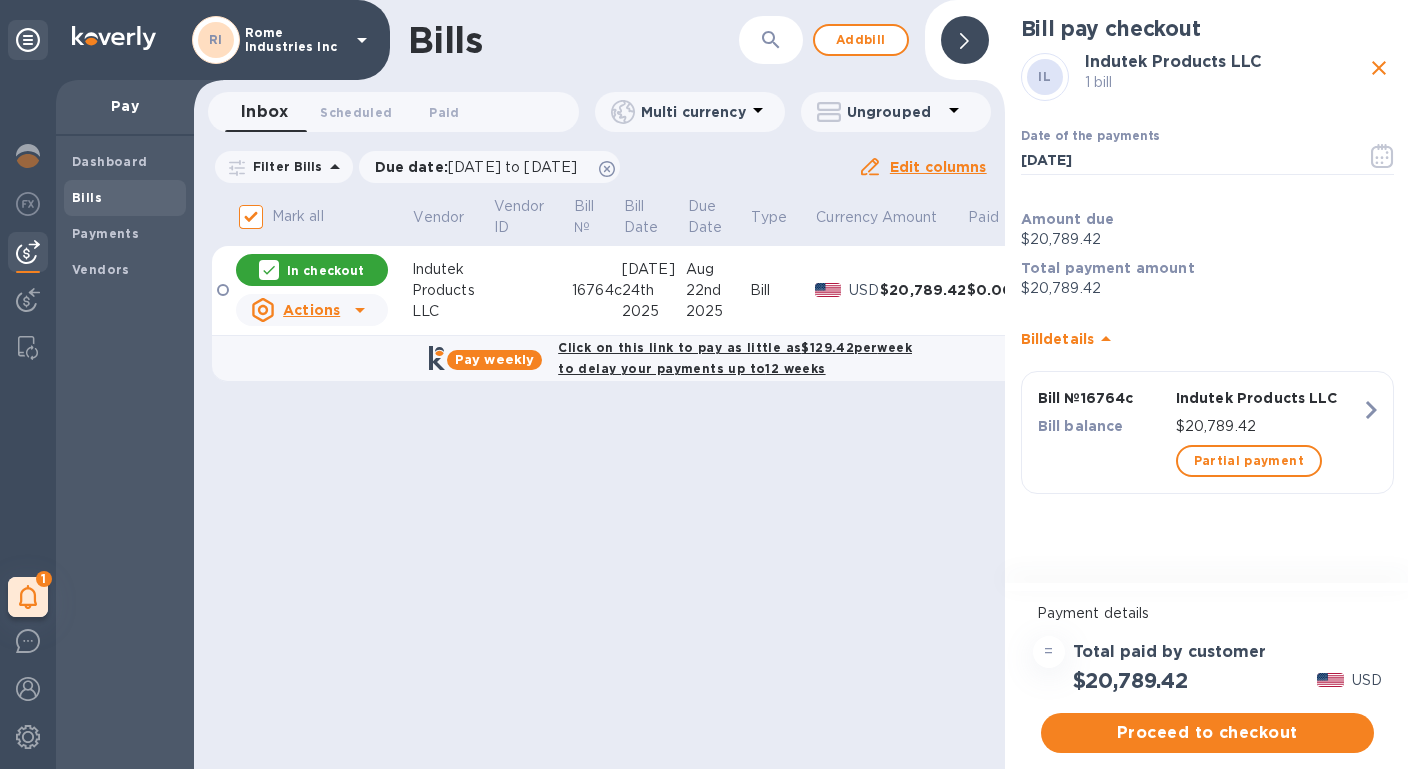 click 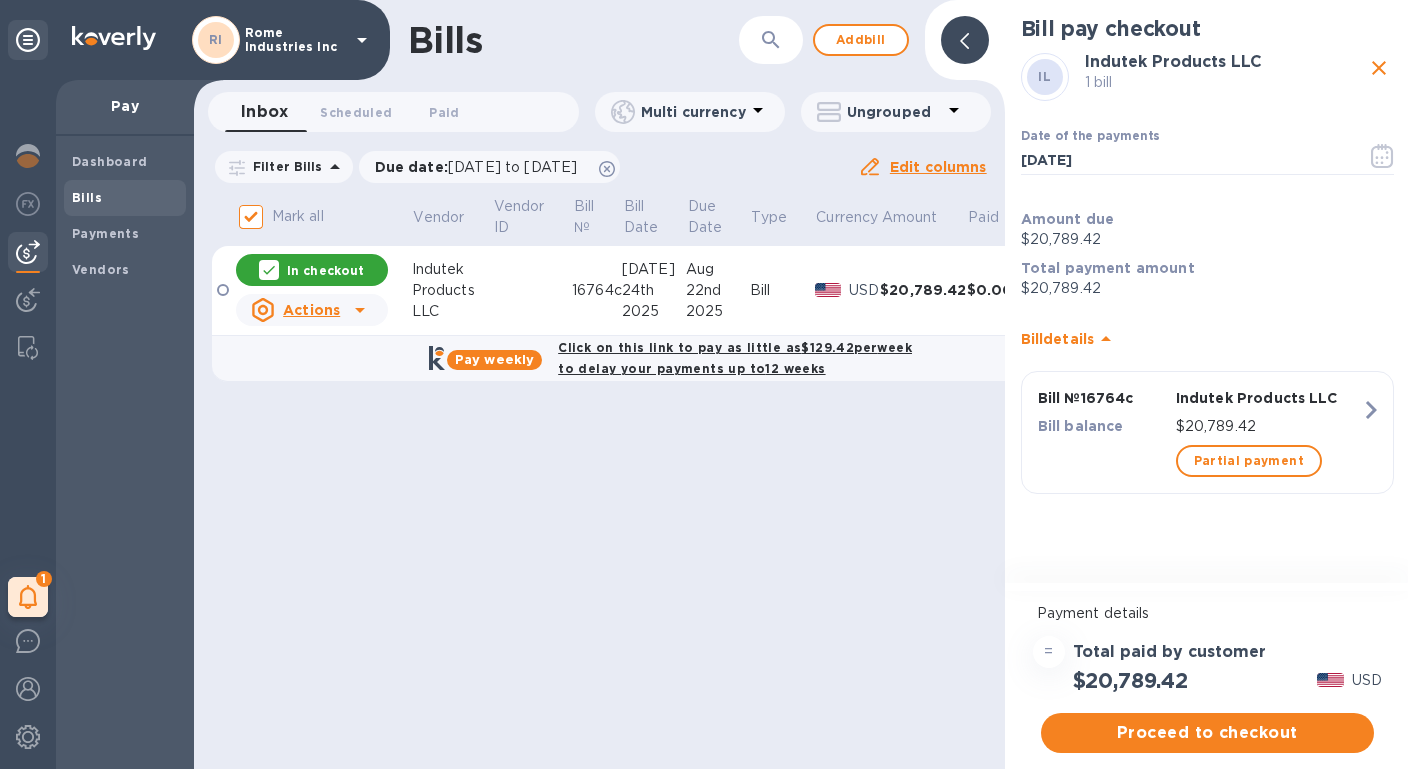 checkbox on "false" 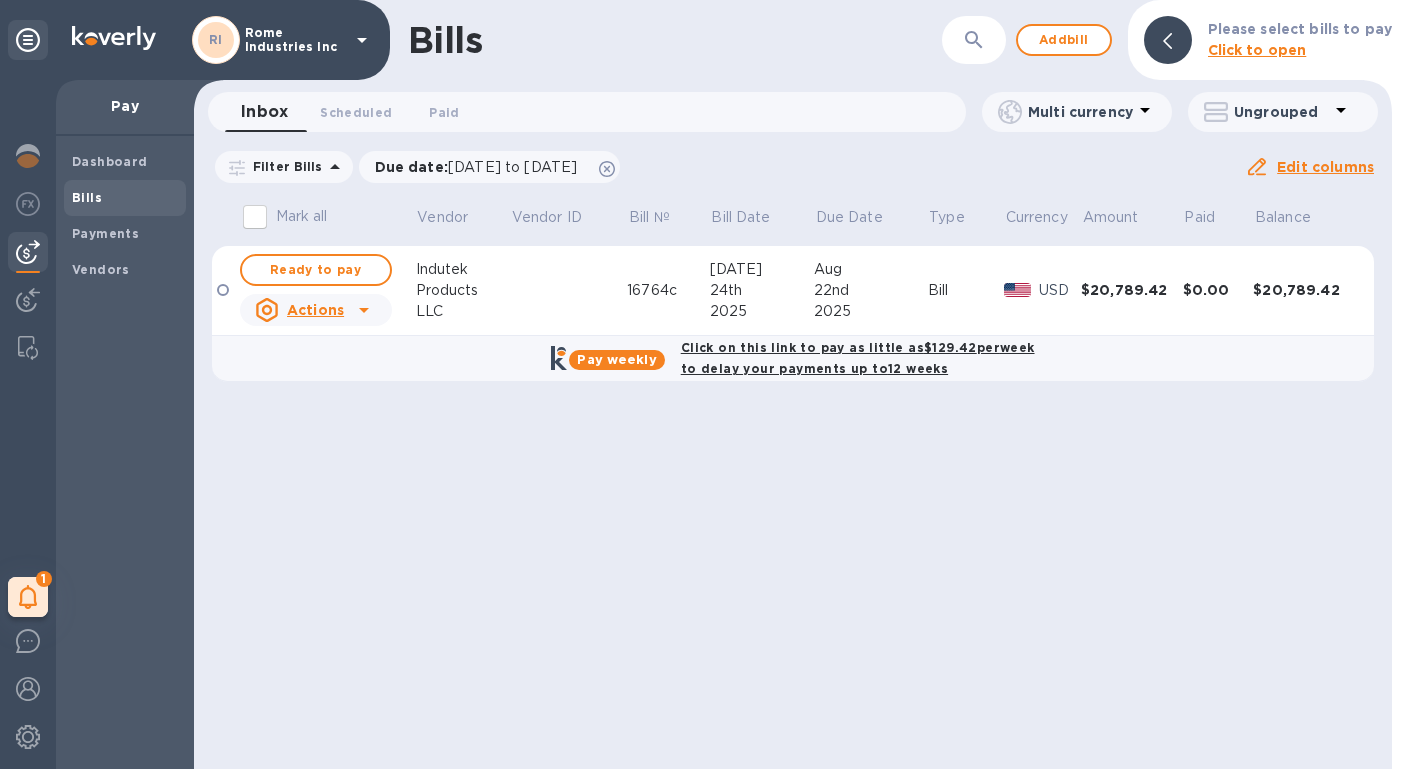 click on "$20,789.42" at bounding box center (1132, 290) 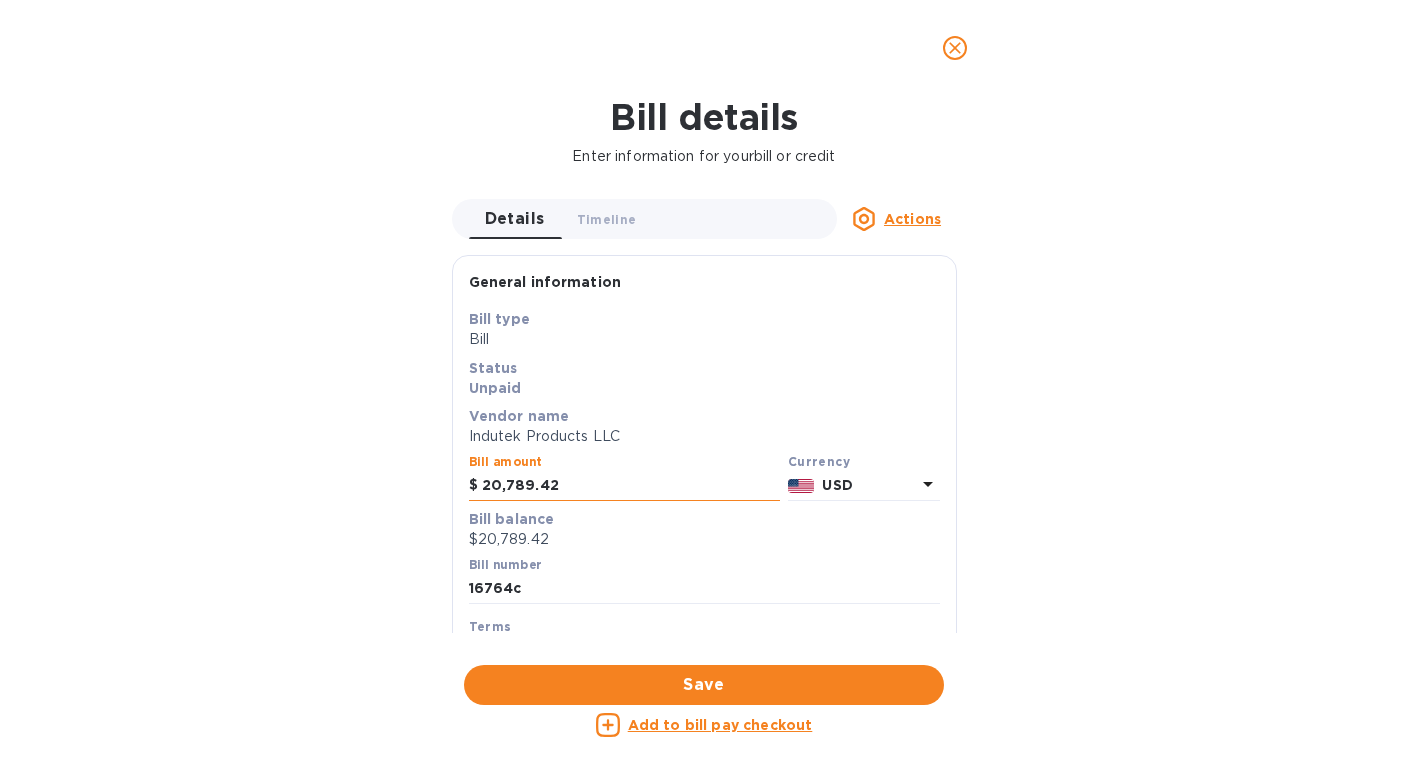 click on "20,789.42" at bounding box center (631, 486) 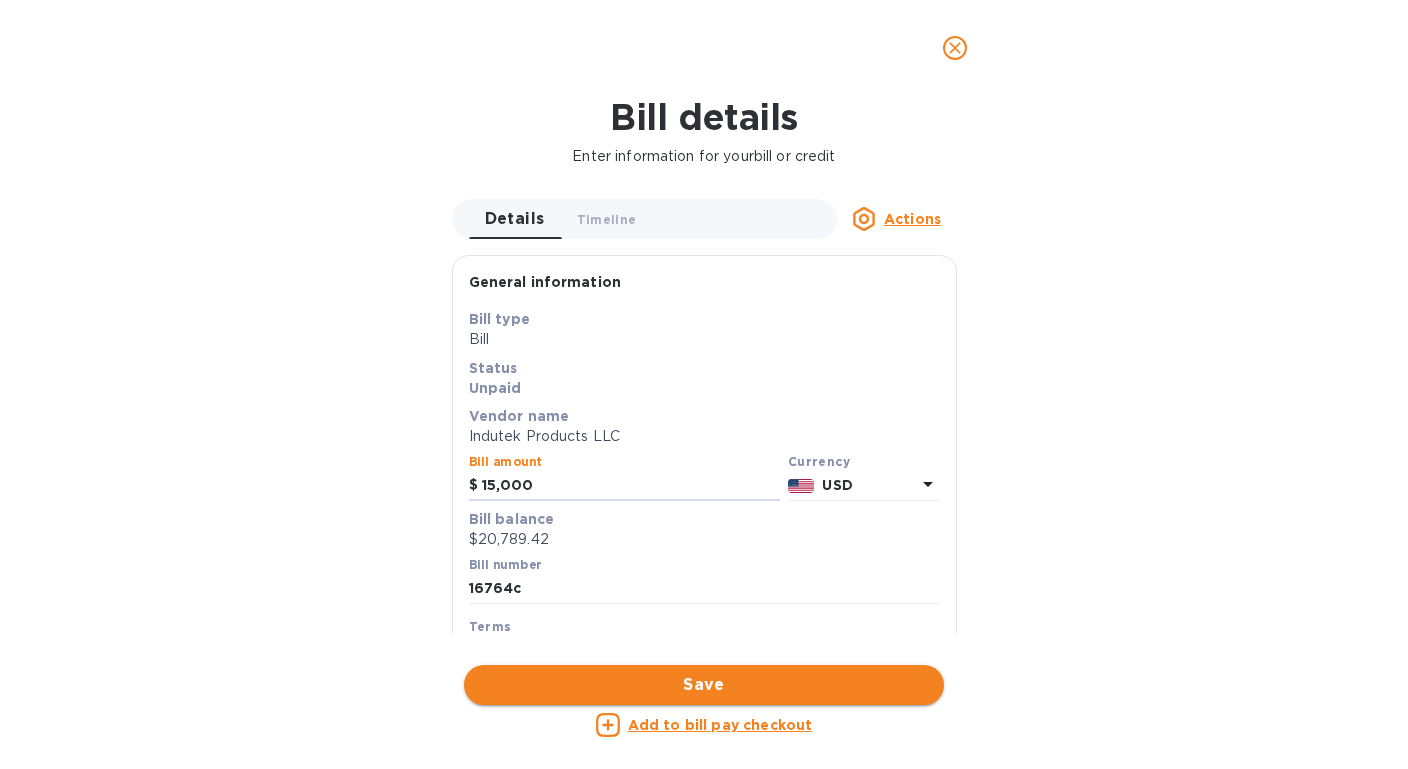 type on "15,000" 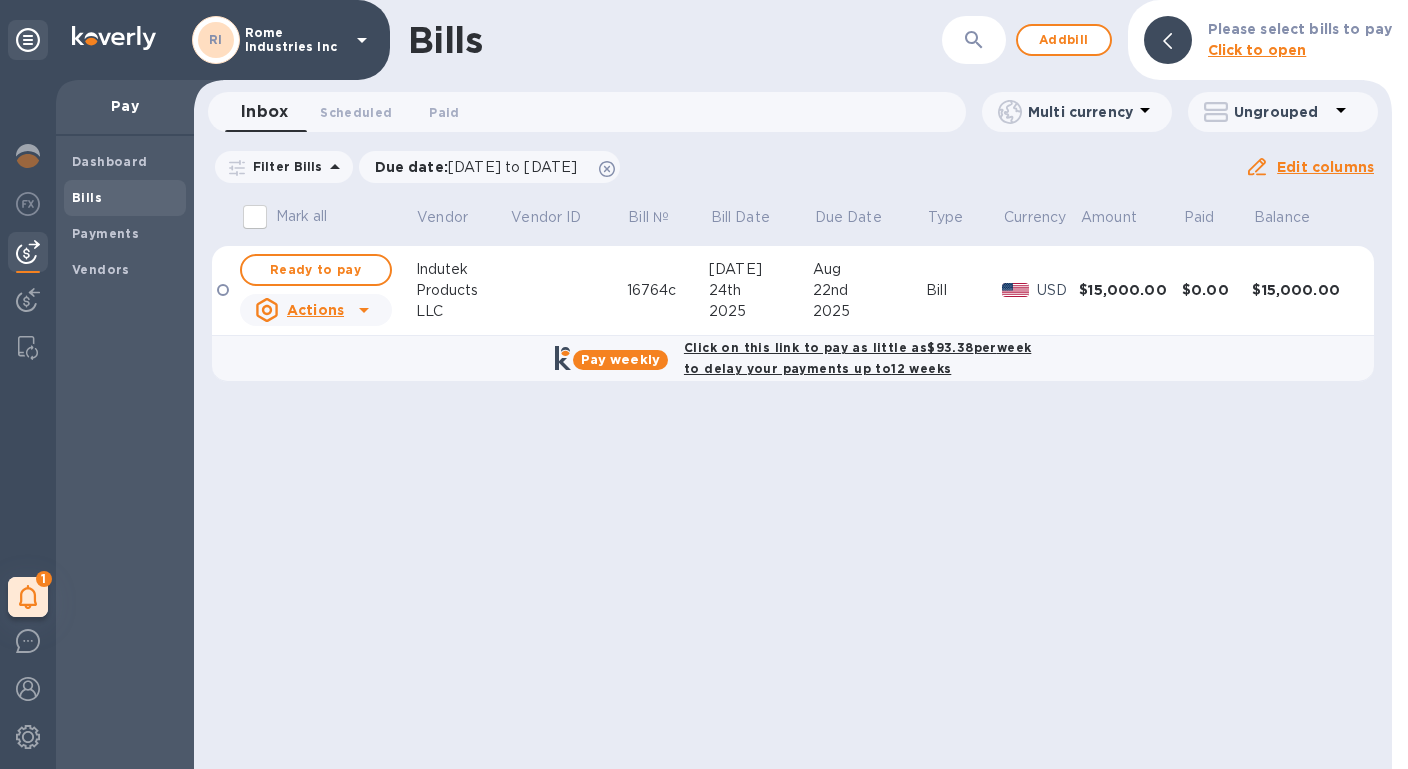 click on "$15,000.00" at bounding box center (1303, 290) 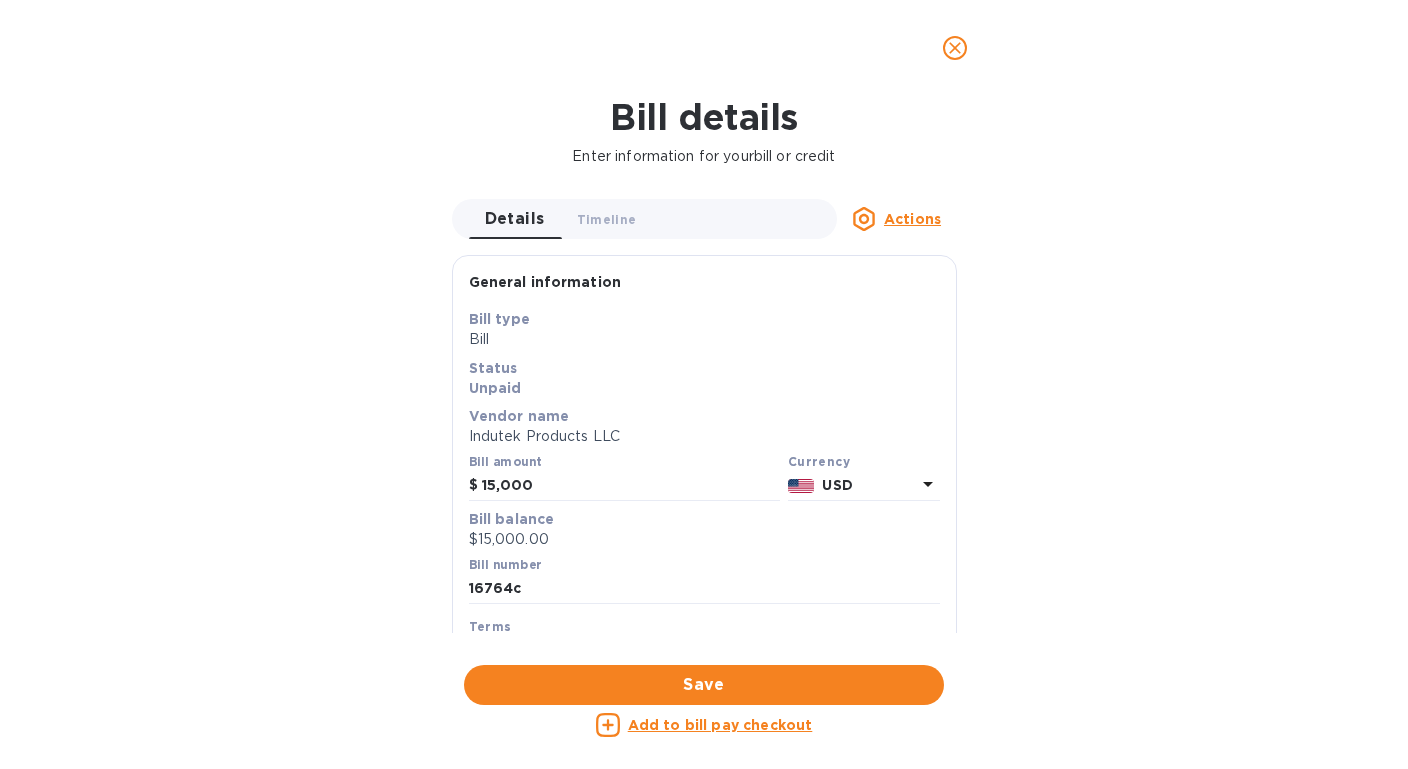 click 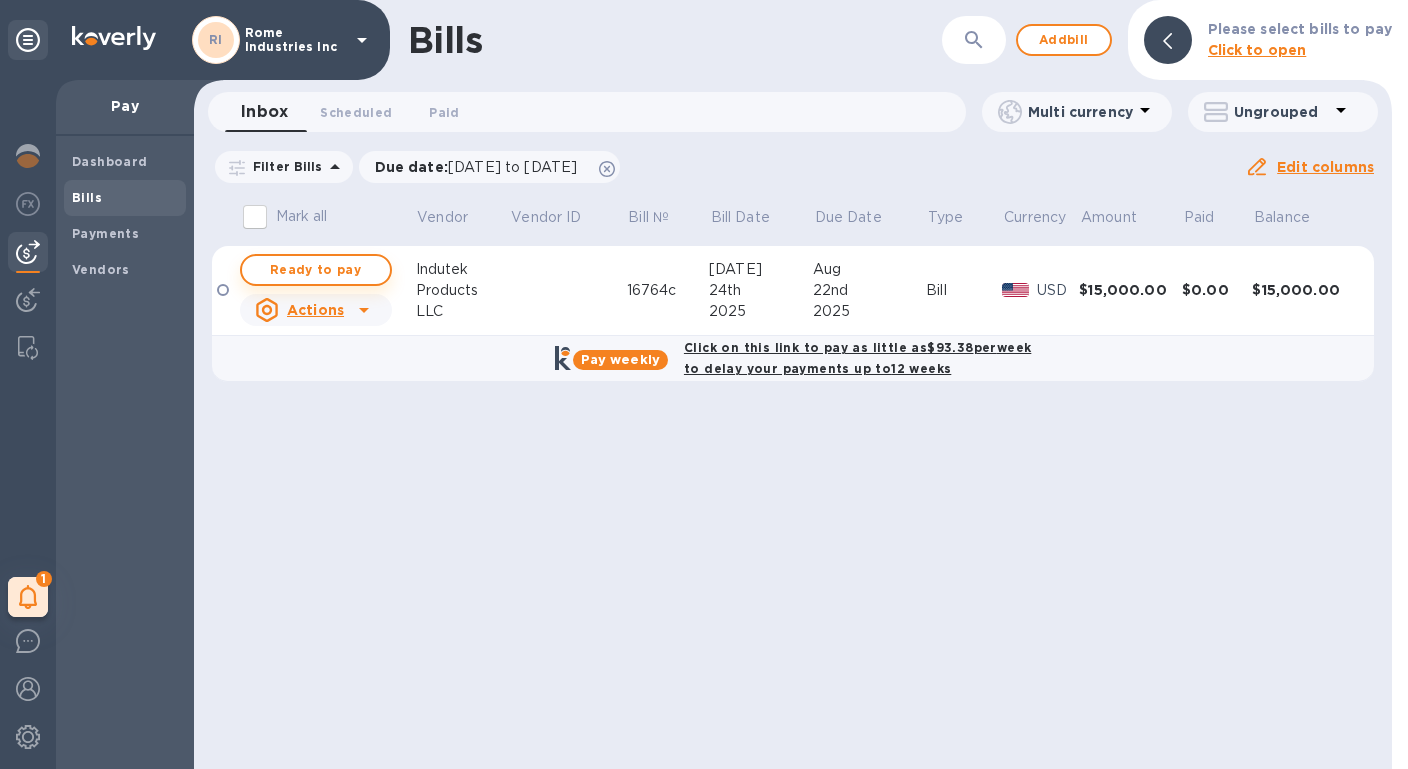 click on "Ready to pay" at bounding box center (316, 270) 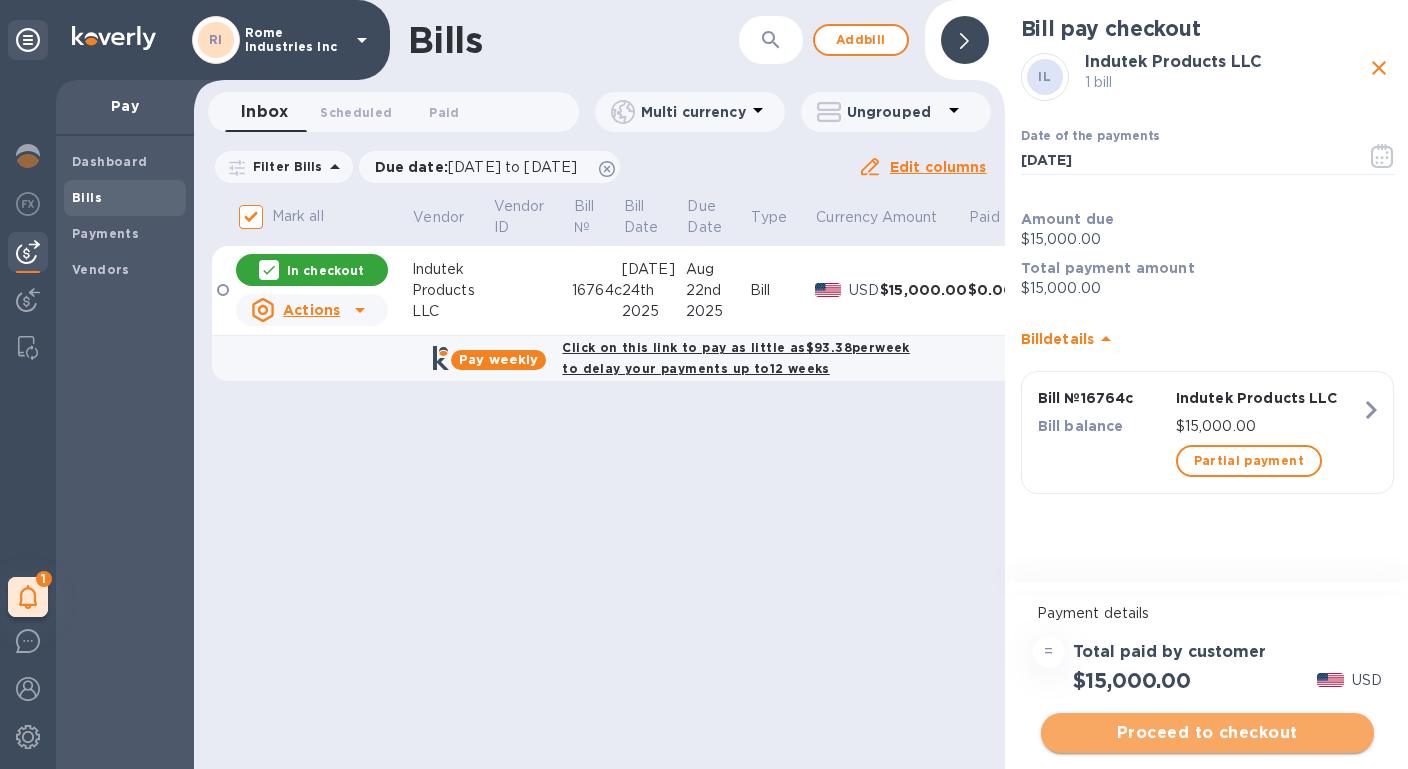 click on "Proceed to checkout" at bounding box center [1207, 733] 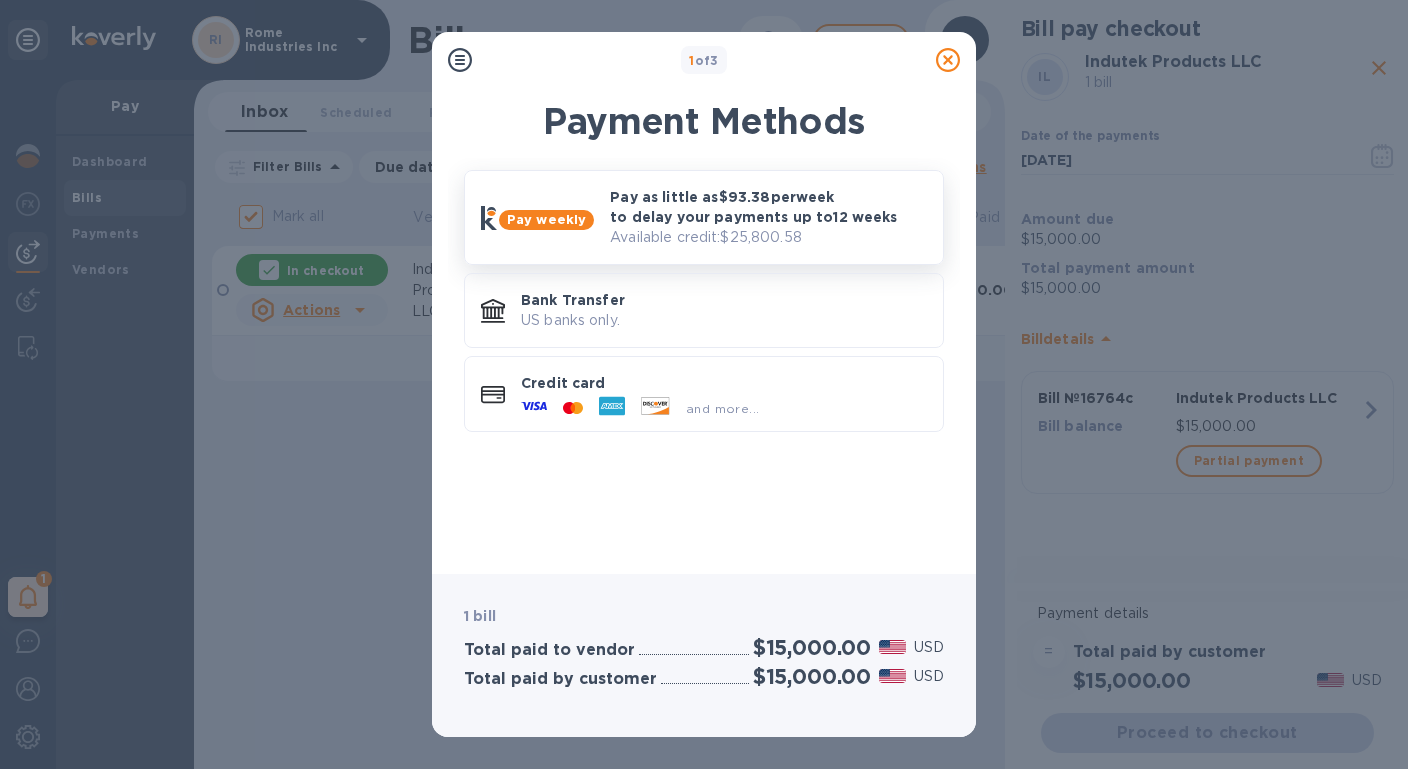 click on "Available credit:  $25,800.58" at bounding box center (768, 237) 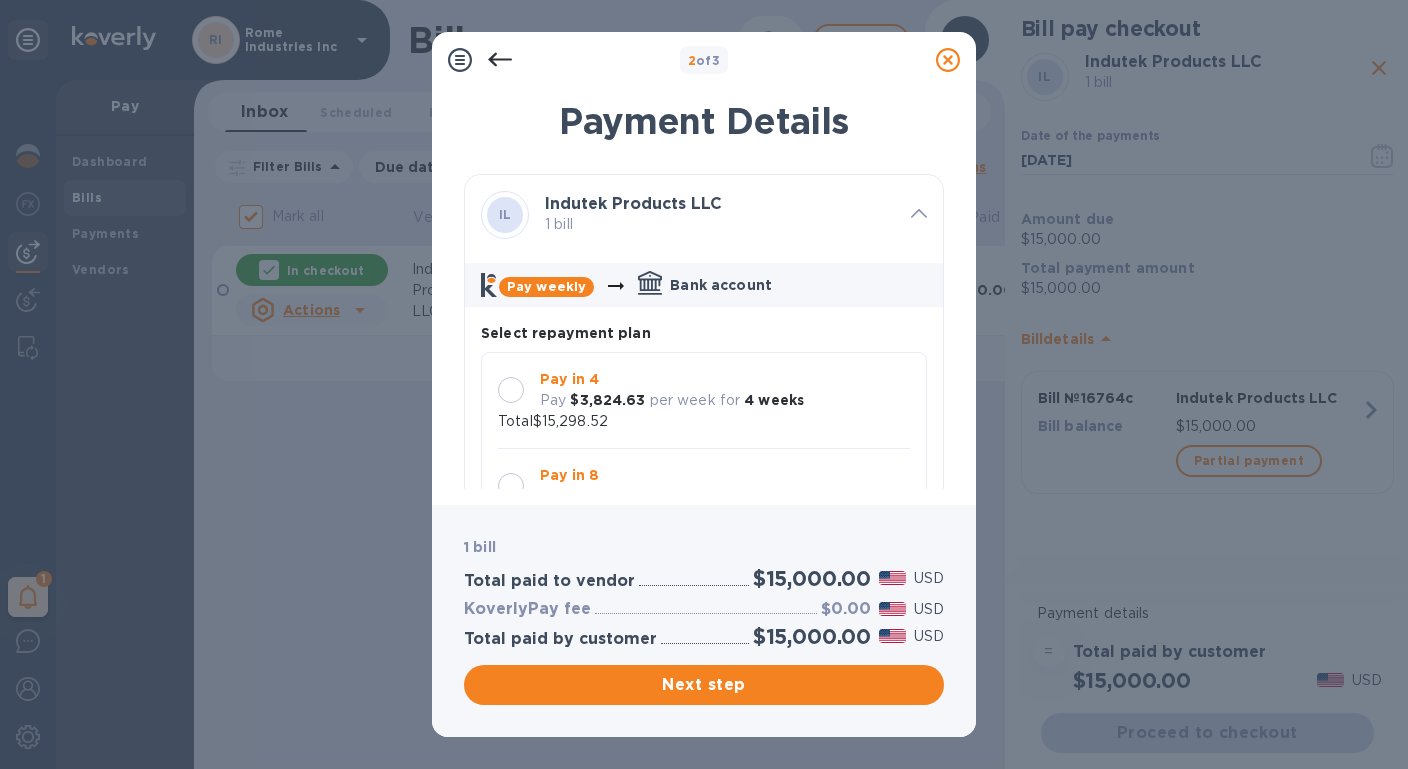 scroll, scrollTop: 19, scrollLeft: 0, axis: vertical 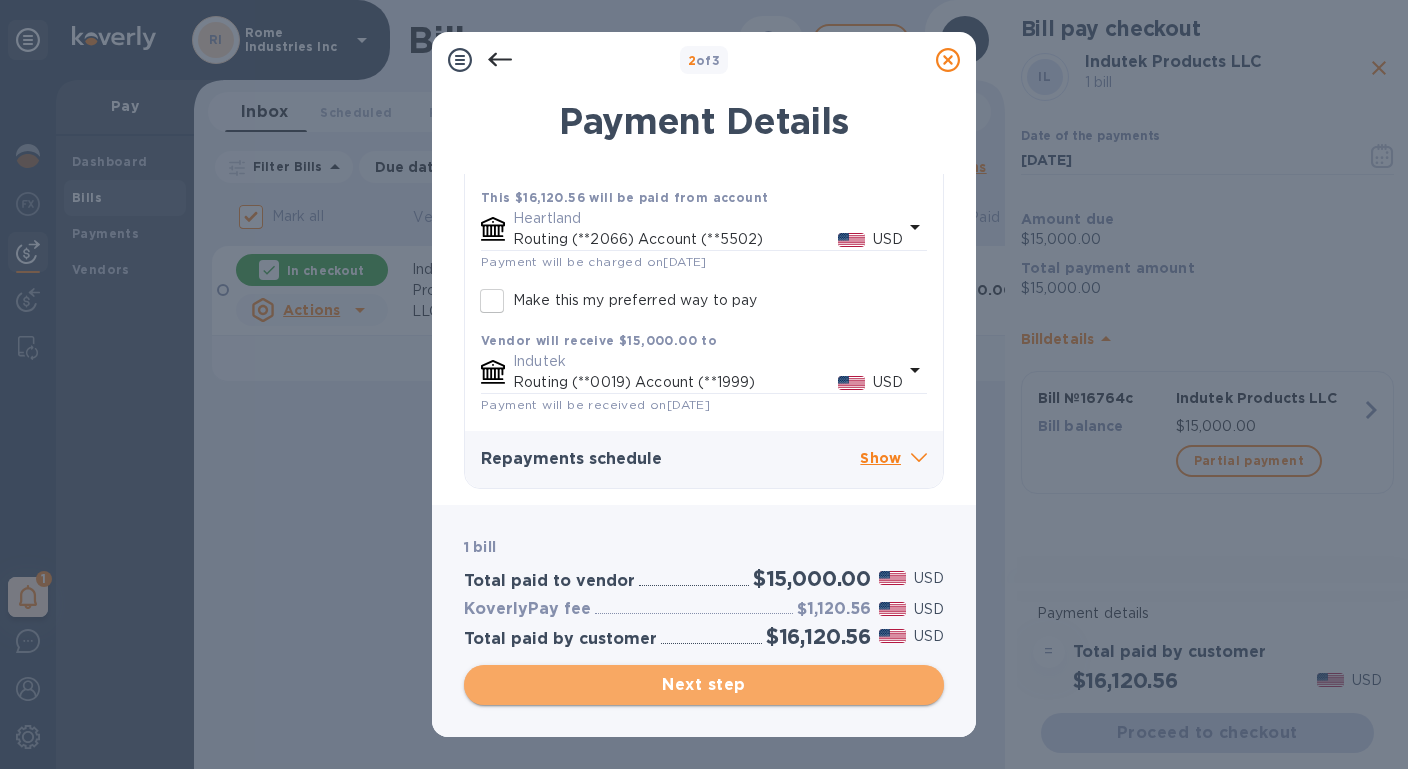 click on "Next step" at bounding box center (704, 685) 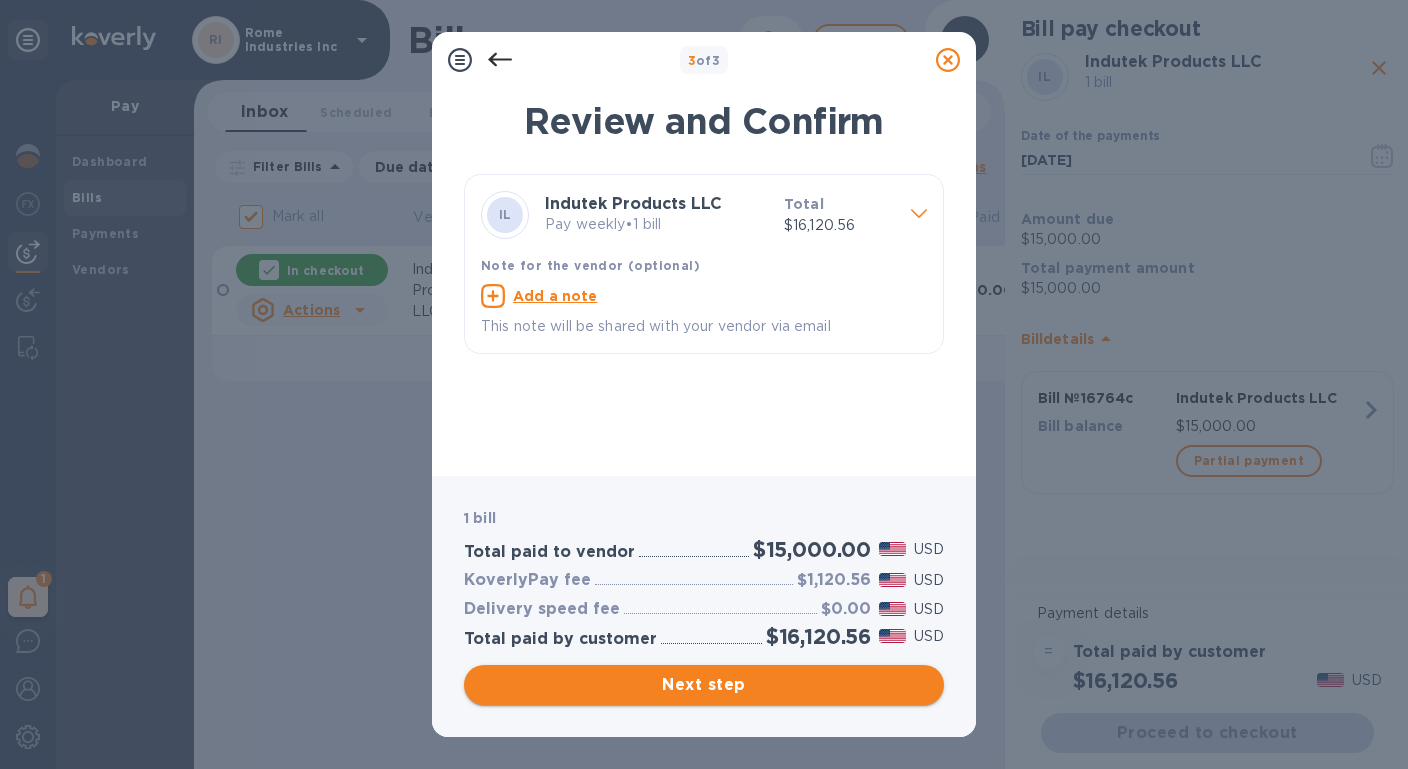 click on "Next step" at bounding box center (704, 685) 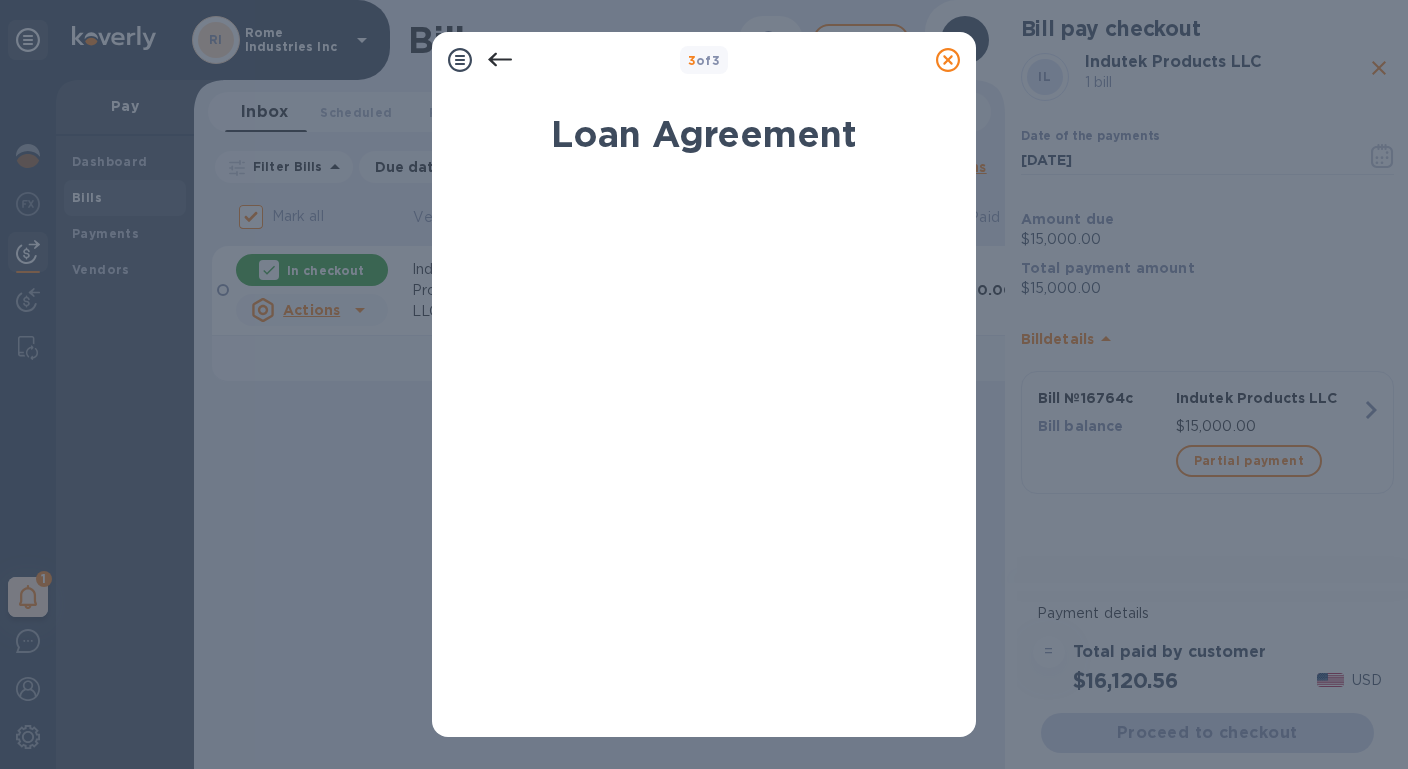 click on "Loan Agreement" at bounding box center [704, 134] 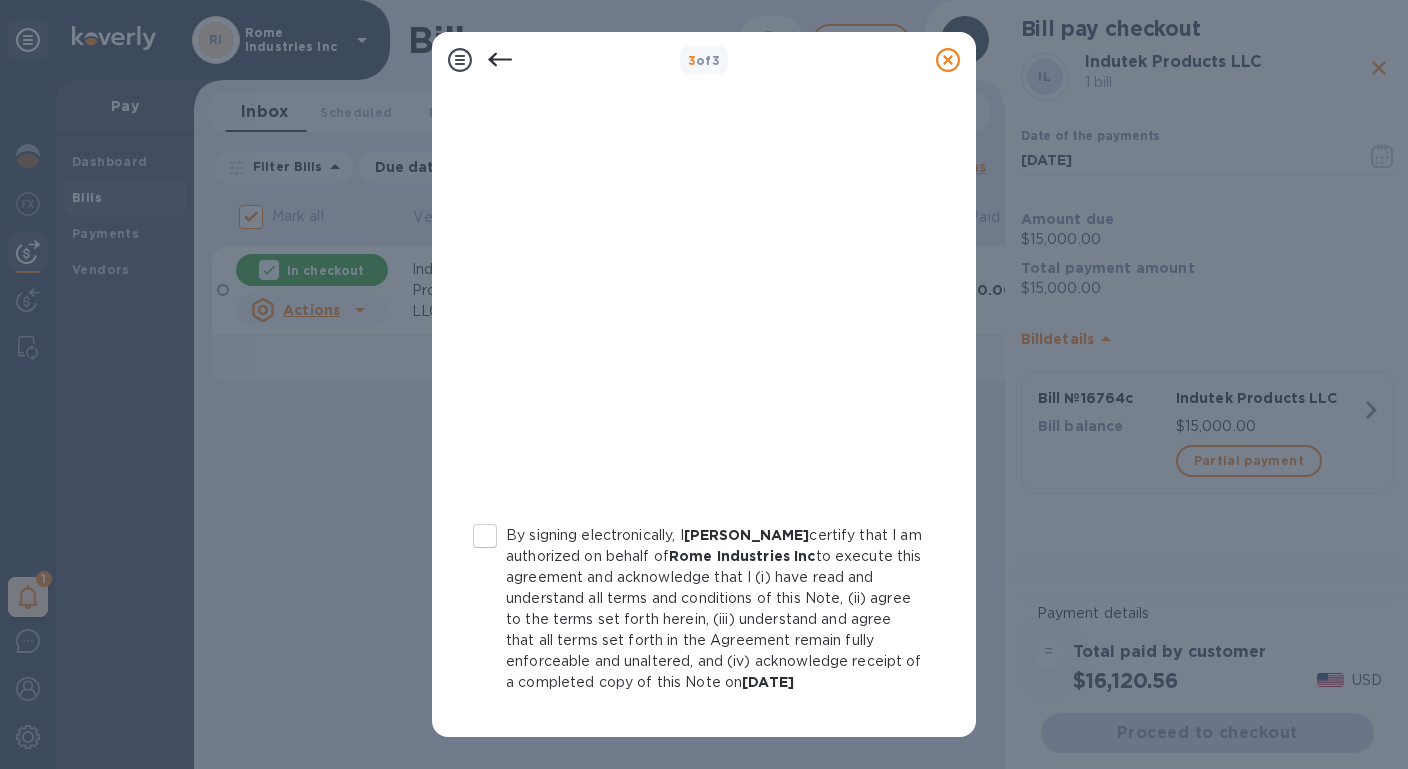 scroll, scrollTop: 333, scrollLeft: 0, axis: vertical 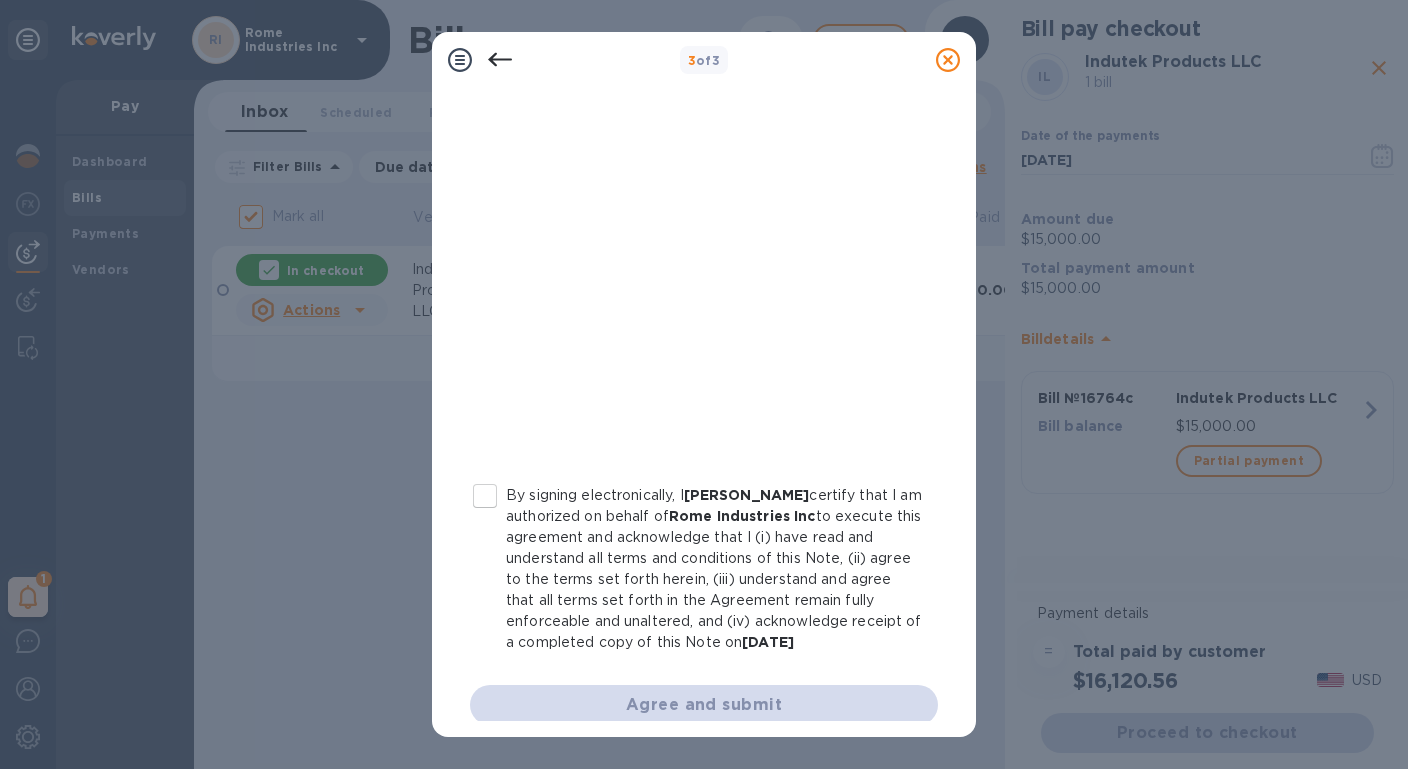 click on "By signing electronically, I  [PERSON_NAME]  certify that I am authorized on behalf of  Rome Industries Inc  to execute this agreement and acknowledge that I (i) have read and understand all terms and conditions of this Note, (ii) agree to the terms set forth herein, (iii) understand and agree that all terms set forth in the Agreement remain fully enforceable and unaltered, and (iv) acknowledge receipt of a completed copy of this Note on  [DATE]" at bounding box center [485, 496] 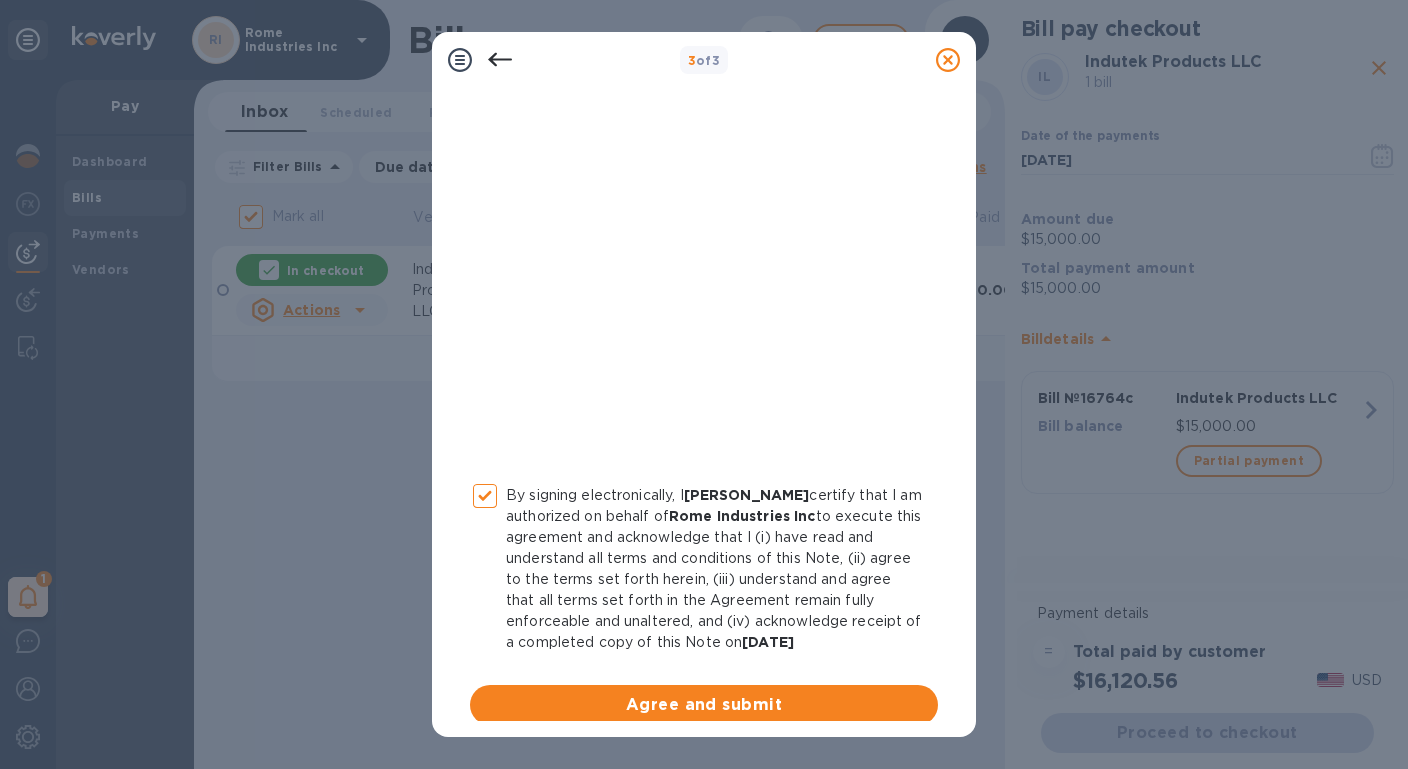 click on "Agree and submit" at bounding box center (704, 705) 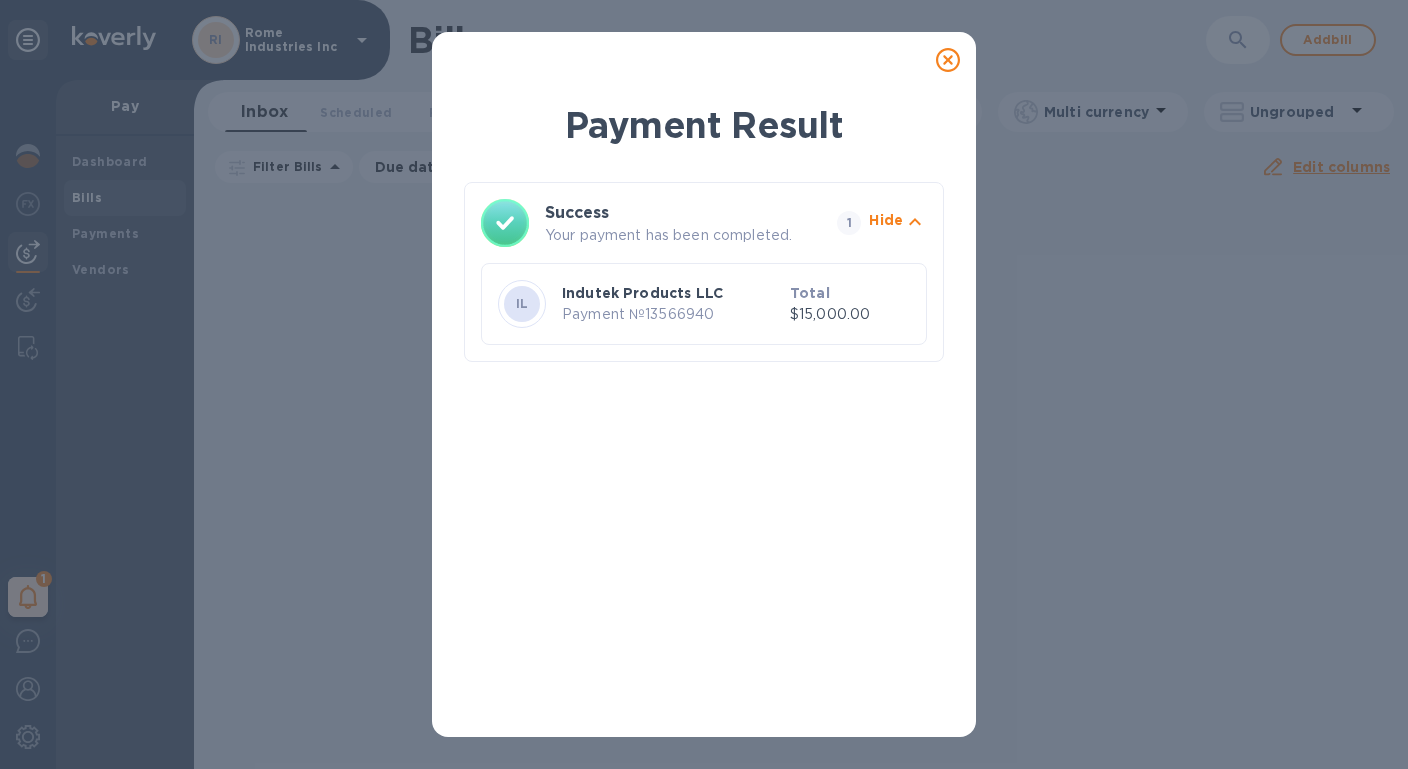 click 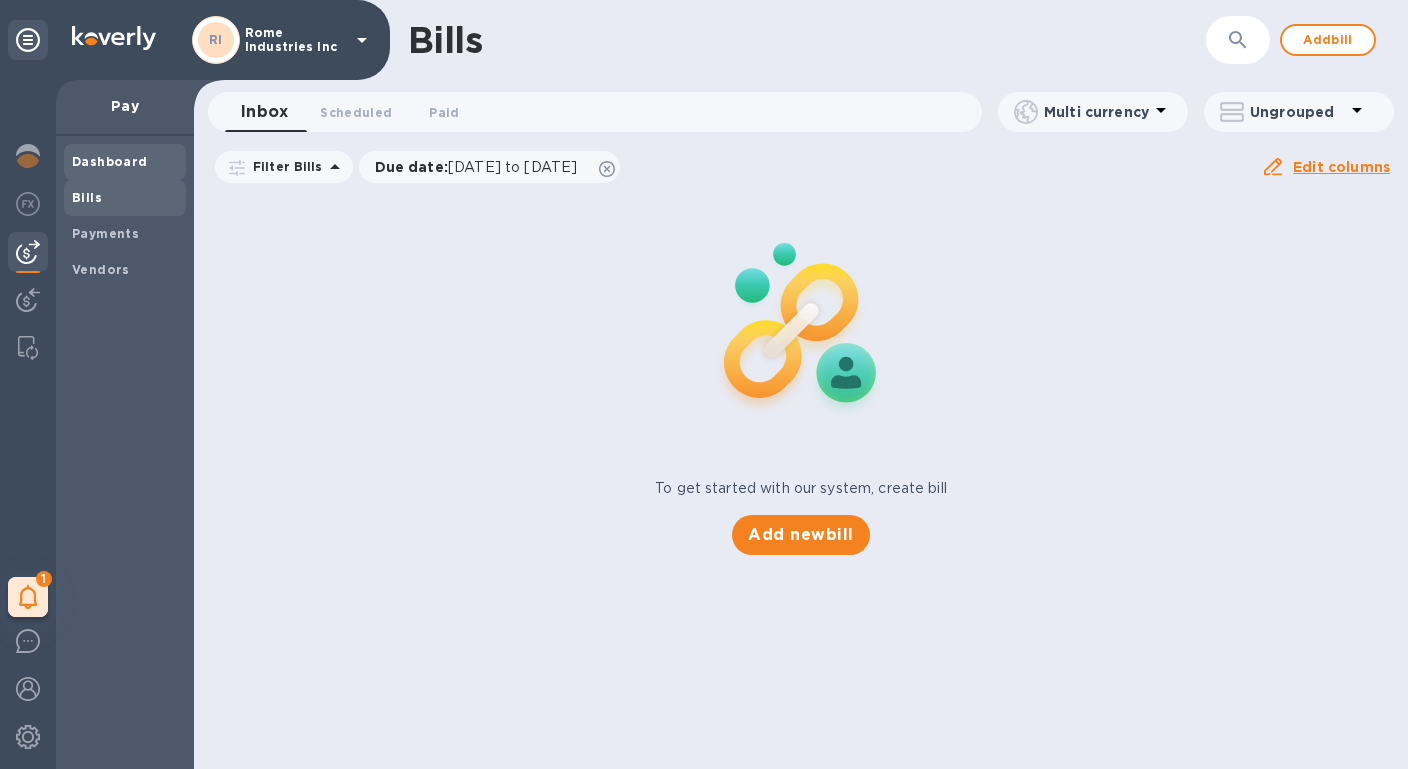 click on "Dashboard" at bounding box center [110, 161] 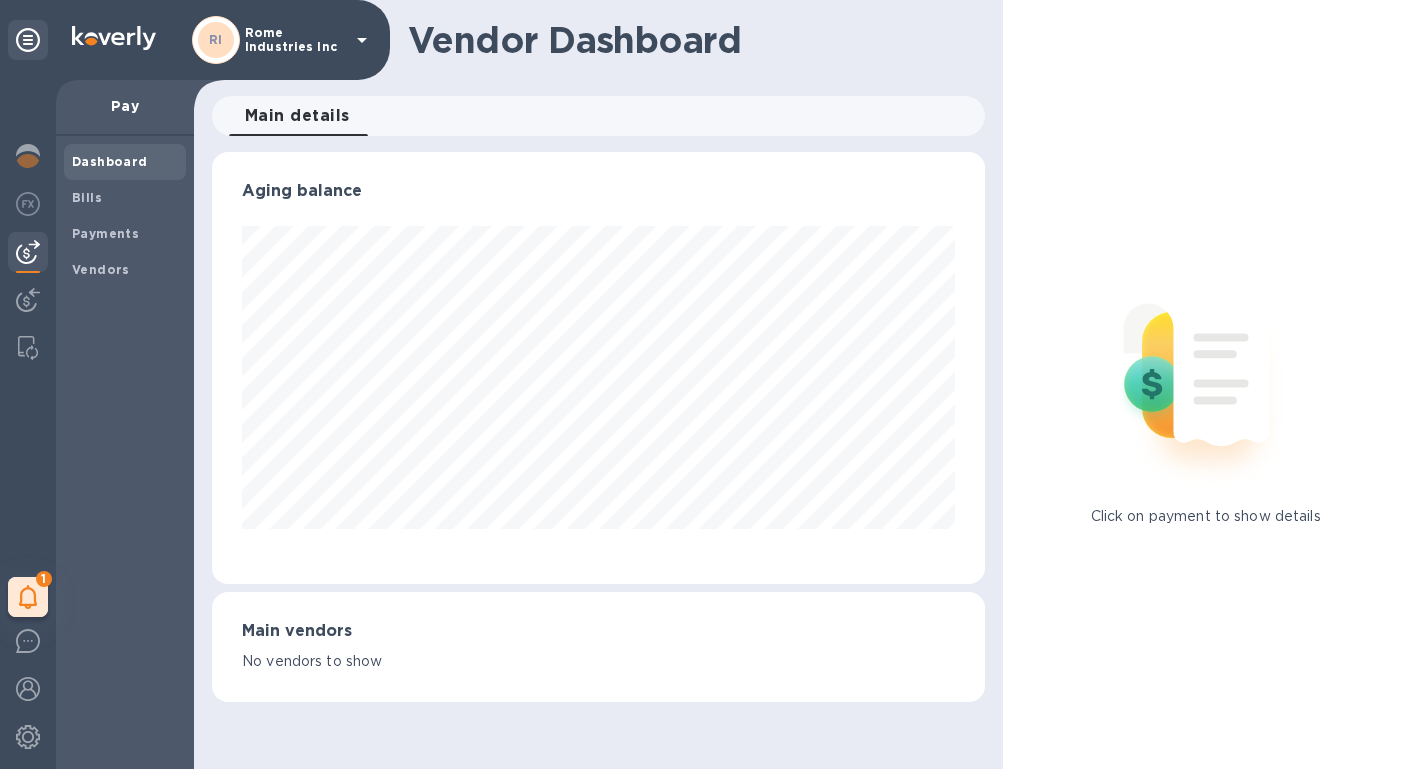 scroll, scrollTop: 999568, scrollLeft: 999226, axis: both 